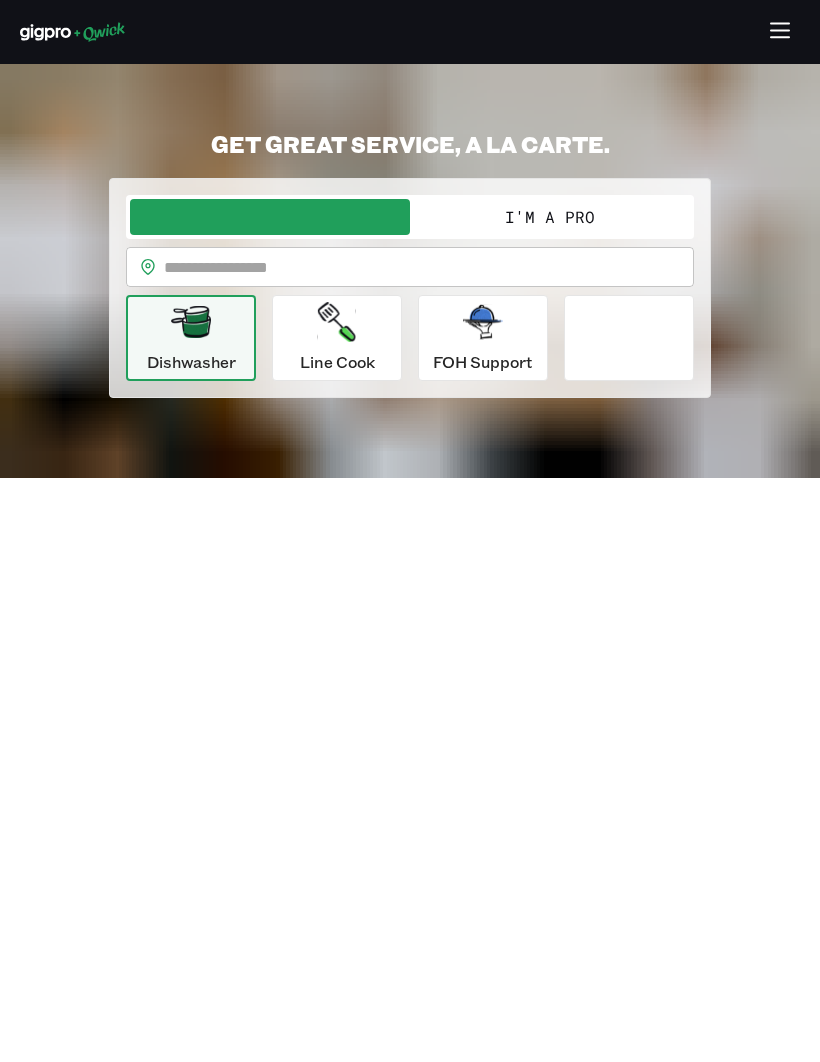 scroll, scrollTop: 0, scrollLeft: 0, axis: both 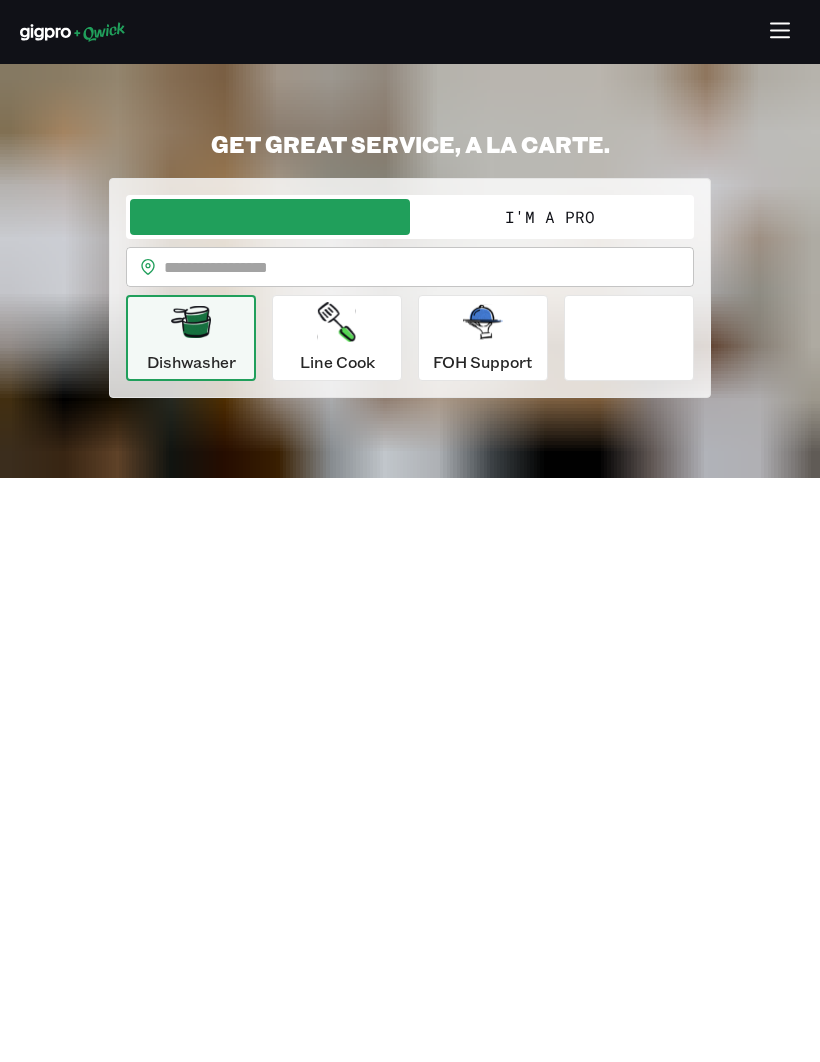 click at bounding box center [429, 267] 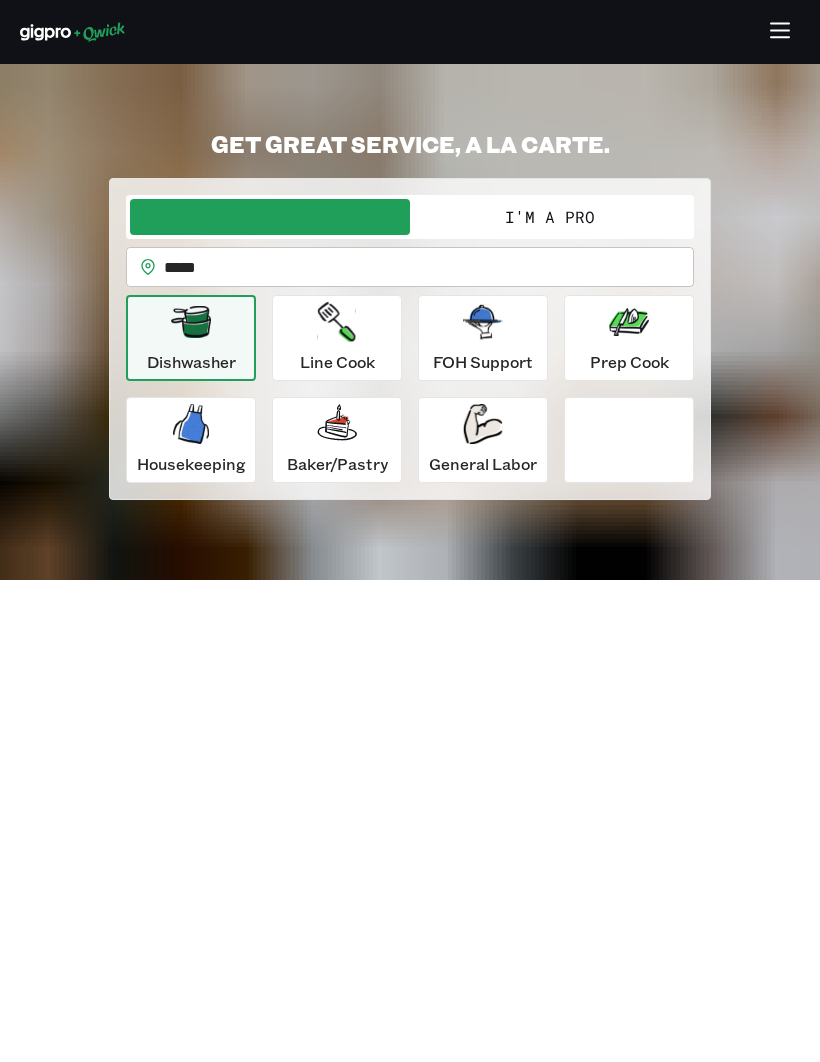 click on "Dishwasher" at bounding box center (191, 338) 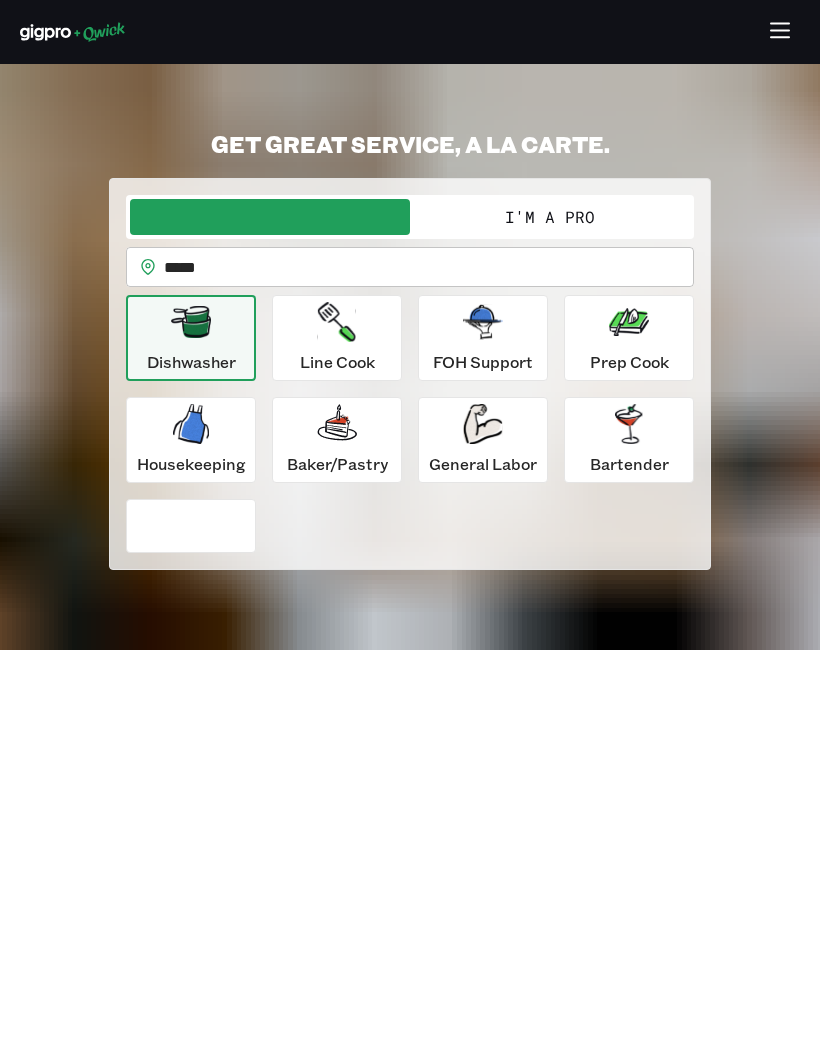 click on "Line Cook" at bounding box center [337, 338] 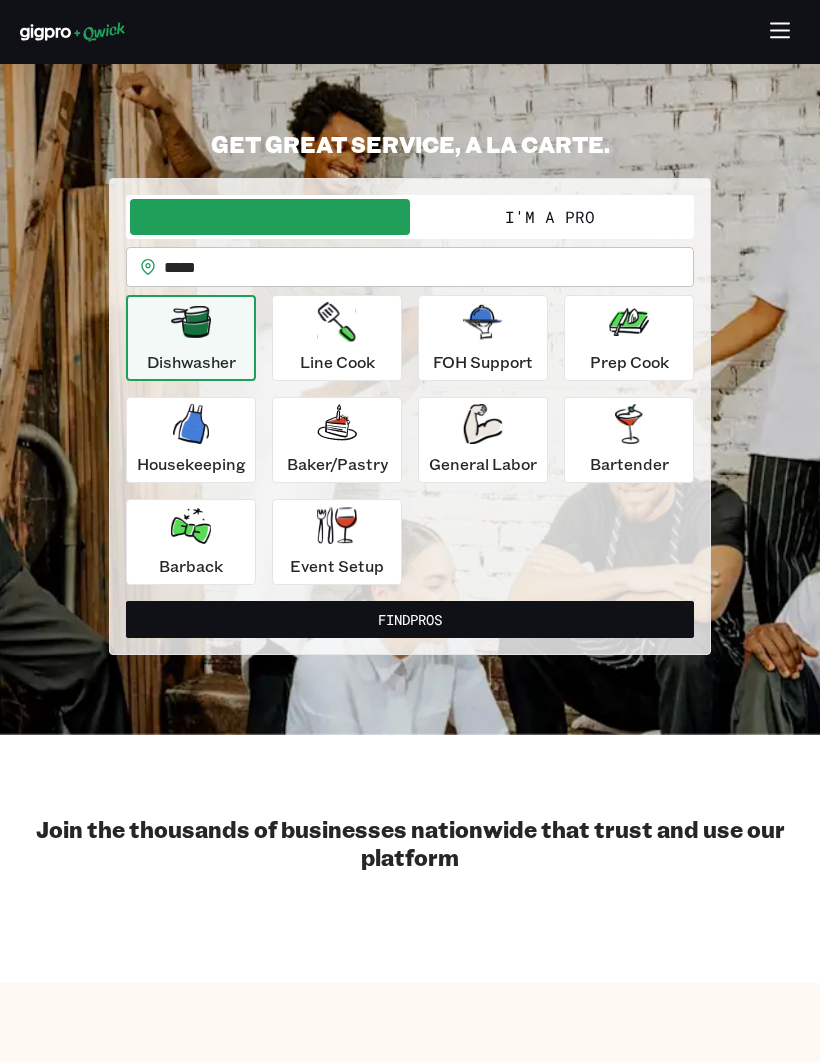 click on "General Labor" at bounding box center (483, 440) 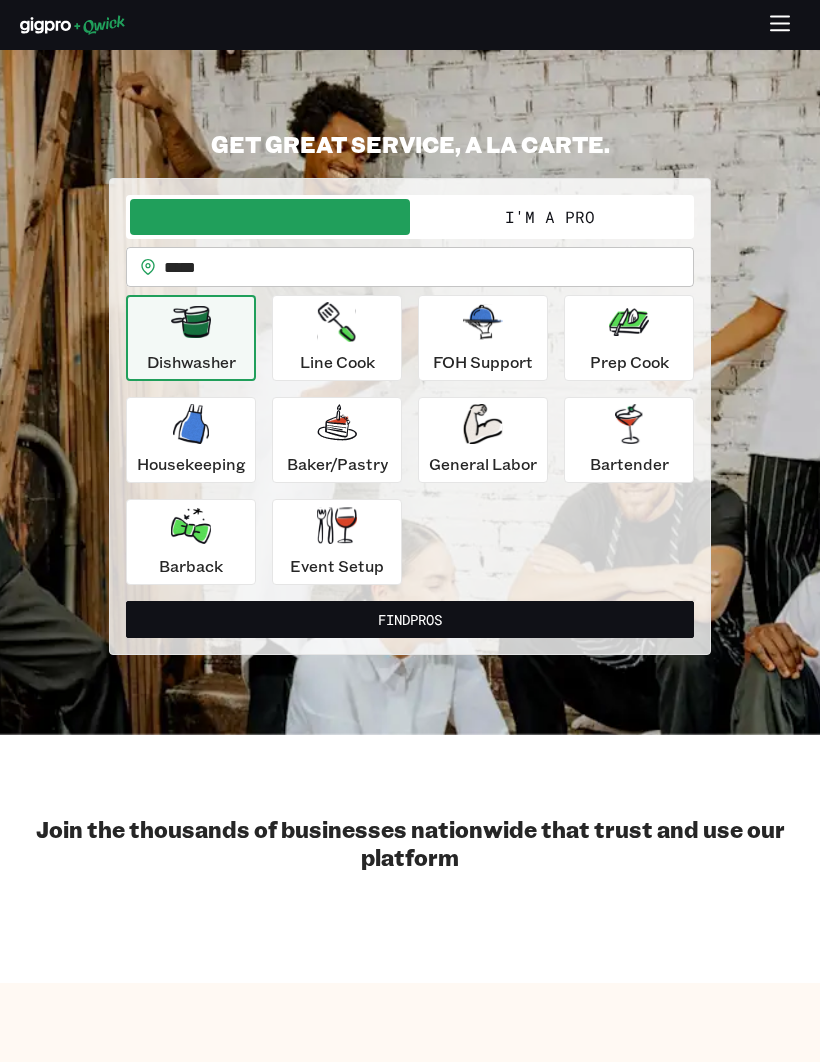 click at bounding box center (337, 322) 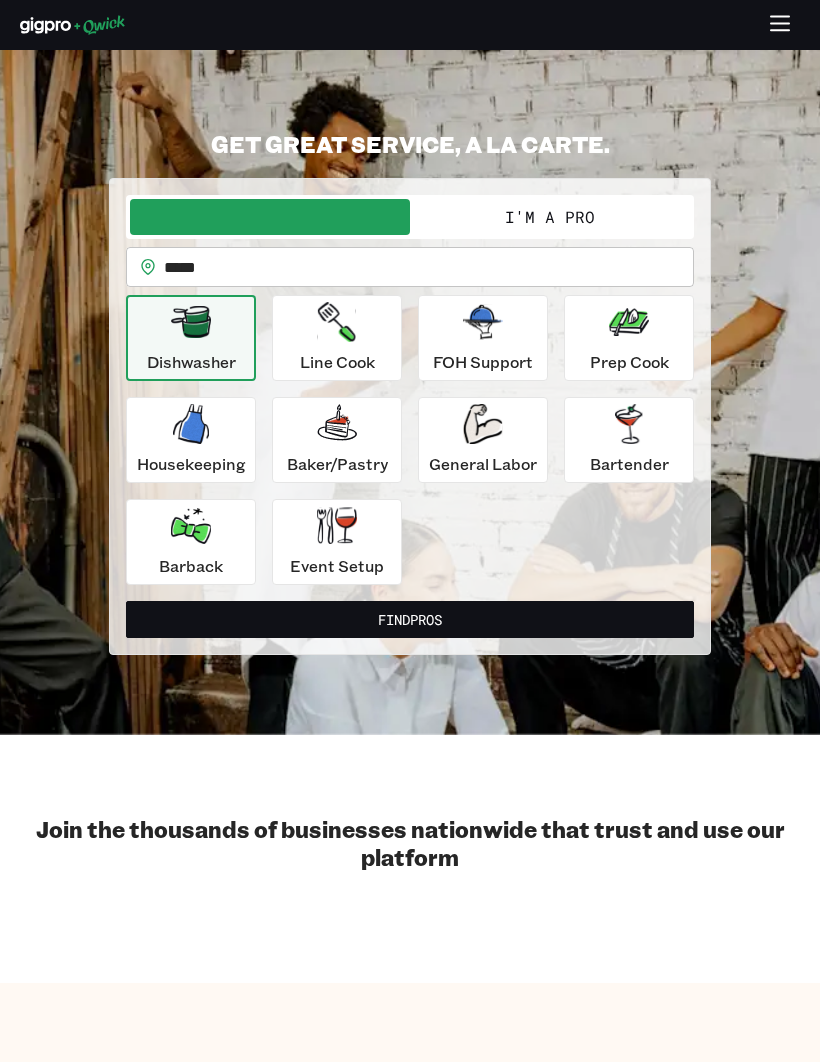 click on "Baker/Pastry" at bounding box center (337, 338) 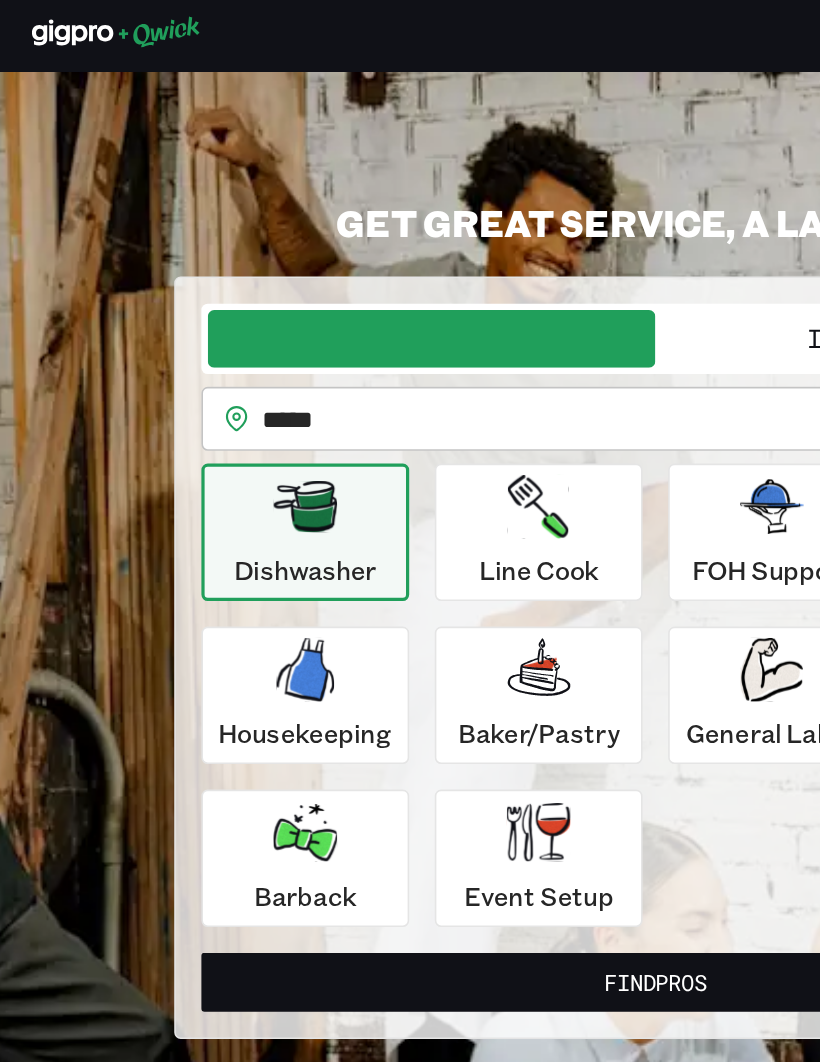 click on "Dishwasher" at bounding box center [191, 338] 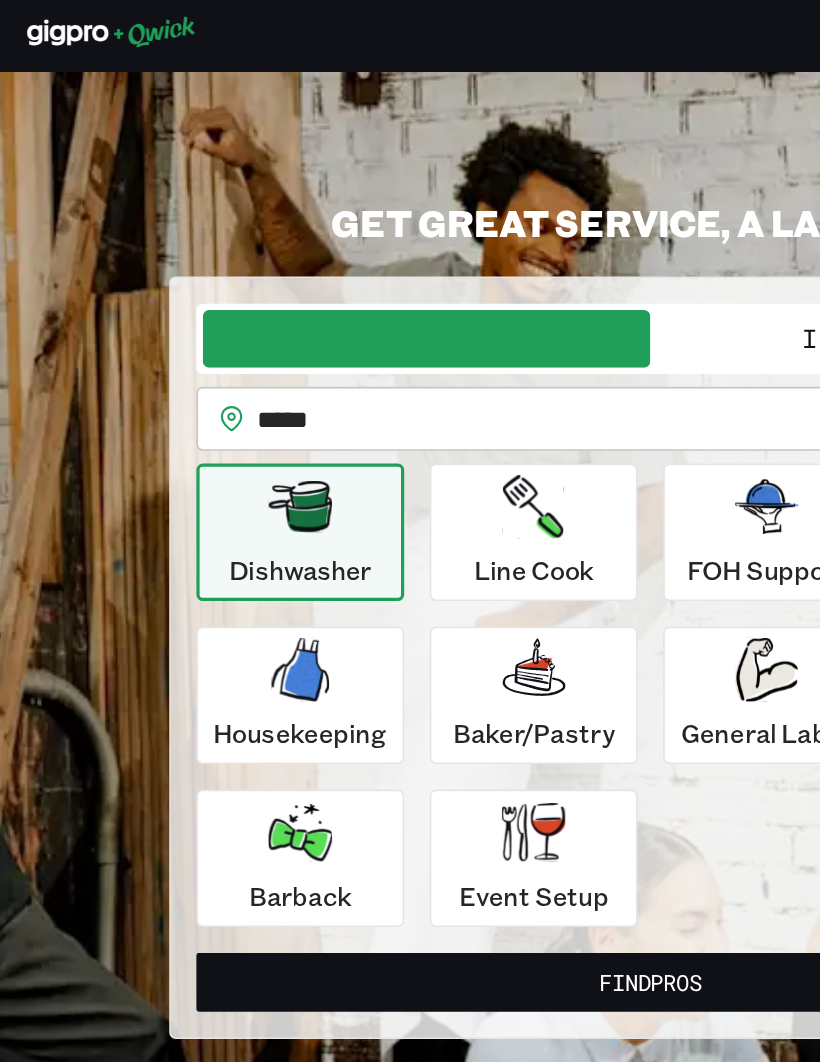 click on "**********" at bounding box center [410, 392] 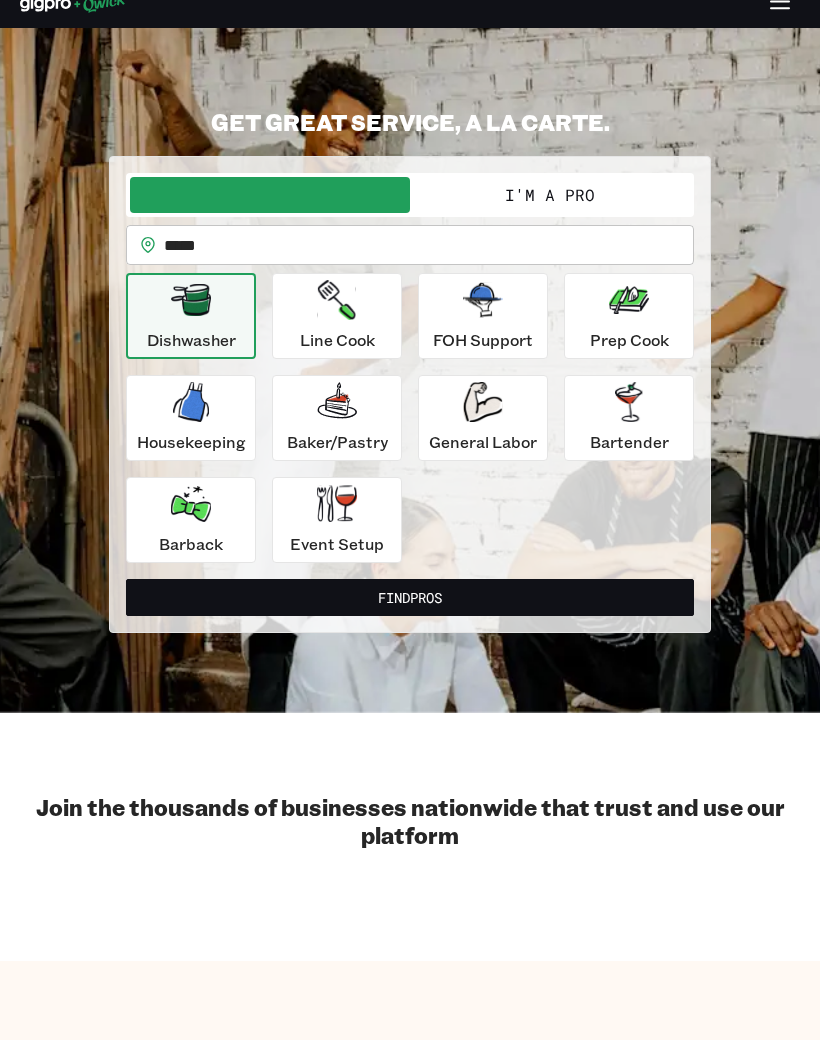 scroll, scrollTop: 22, scrollLeft: 0, axis: vertical 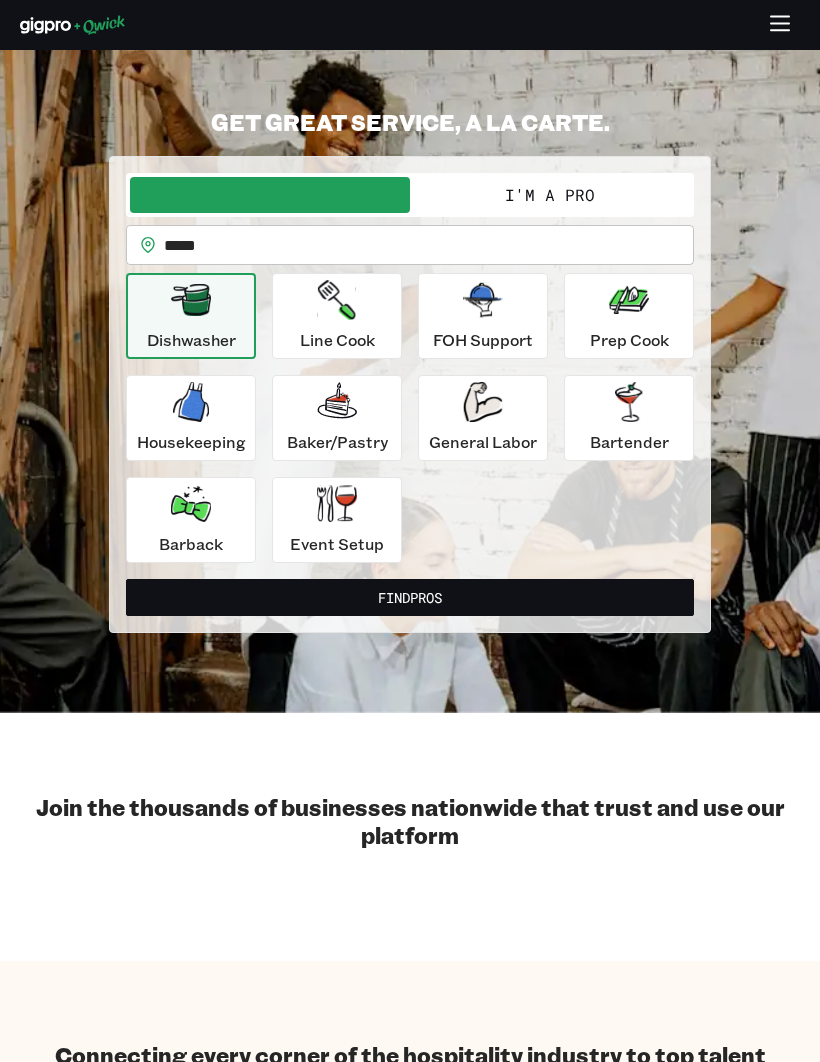 click on "I'm a Pro" at bounding box center [550, 195] 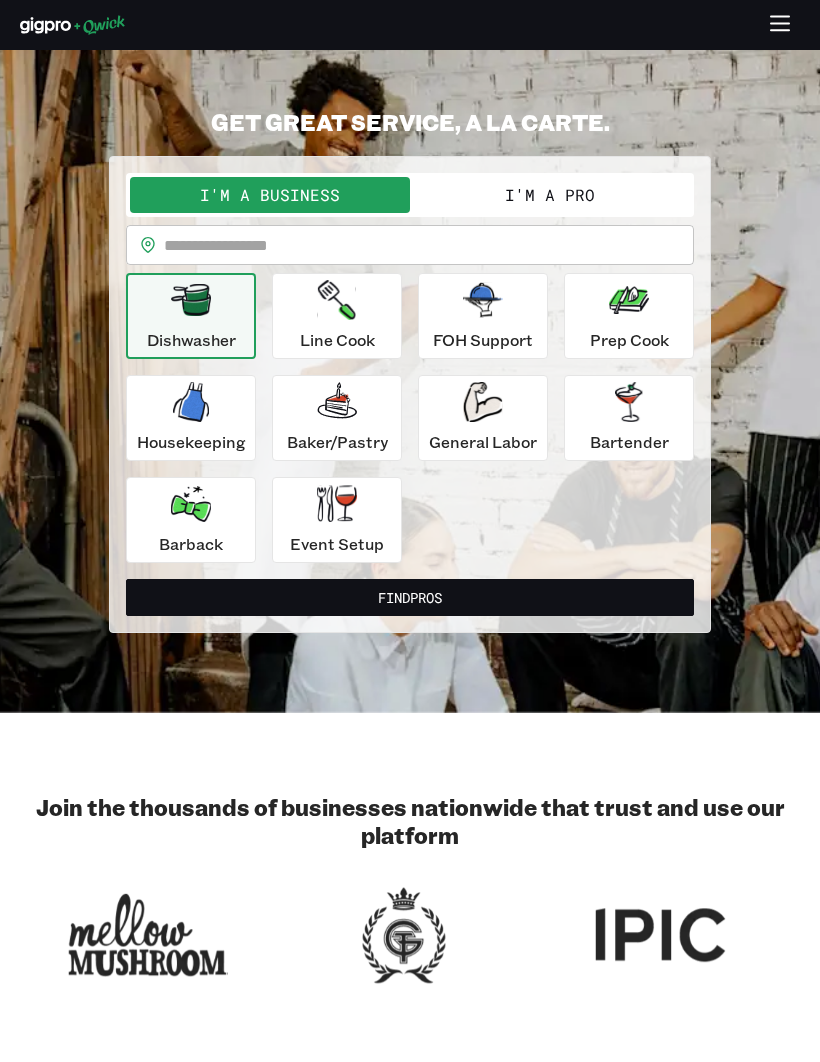 click on "I'm a Pro" at bounding box center [550, 195] 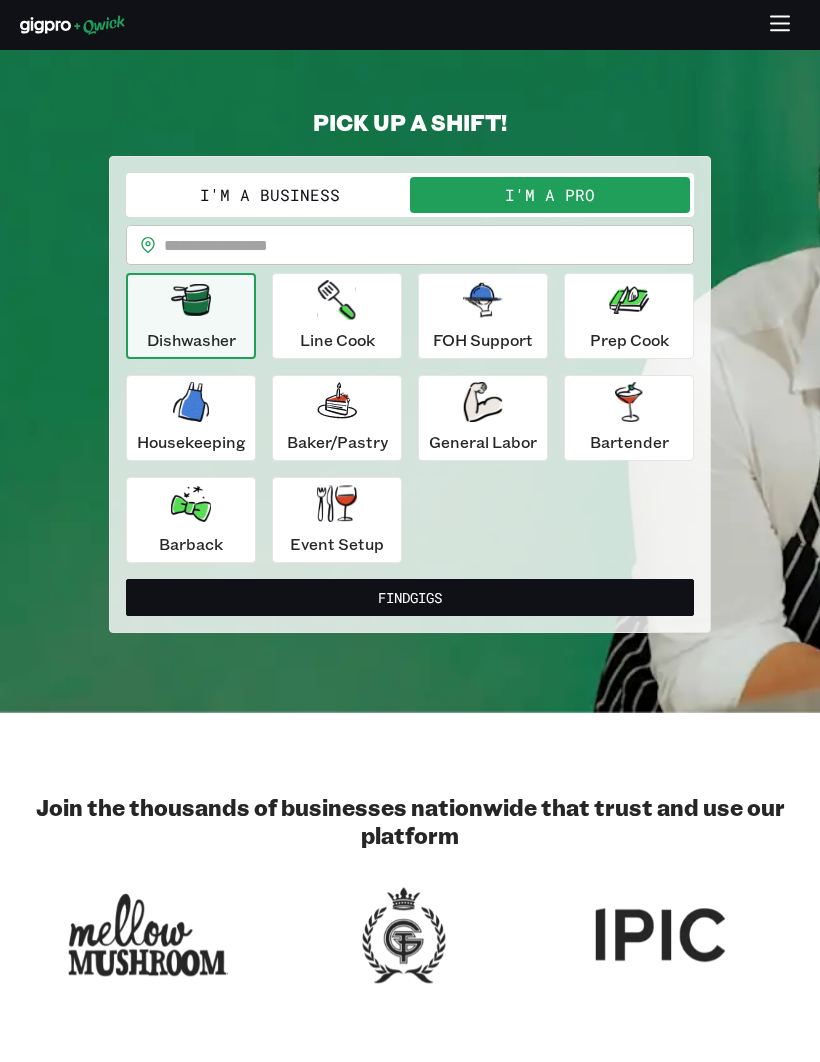 click at bounding box center [429, 245] 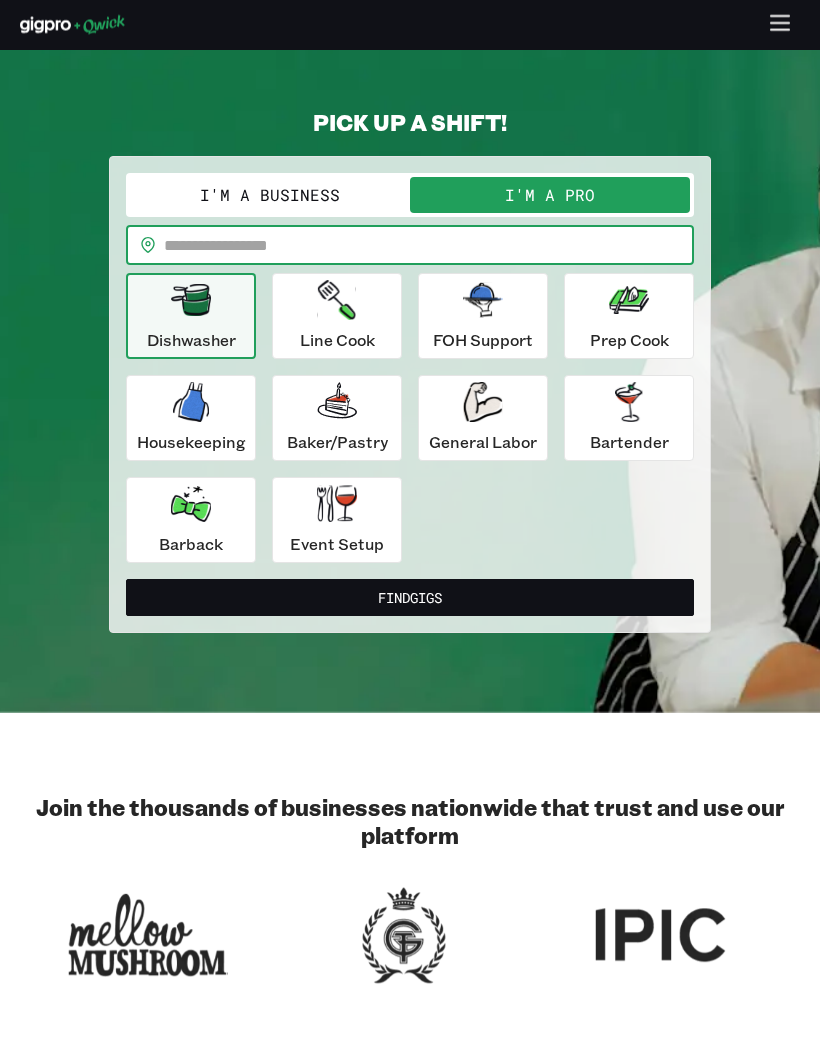 click on "I'm a Business I'm a Pro I’m a PRO looking for Gigs as a.. Dishwasher [NUMBER] ​ ​ ​ Dishwasher Line Cook FOH Support Prep Cook Housekeeping Baker/Pastry General Labor Bartender Barback Event Setup" at bounding box center [410, 369] 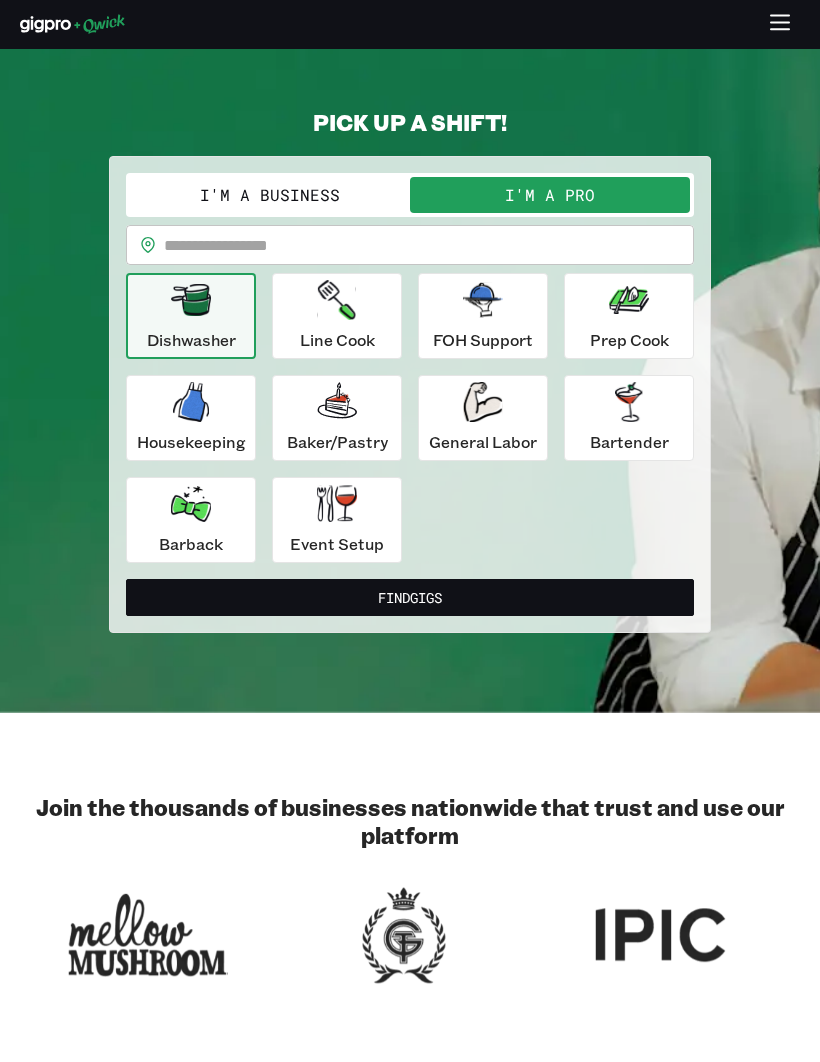 scroll, scrollTop: 22, scrollLeft: 0, axis: vertical 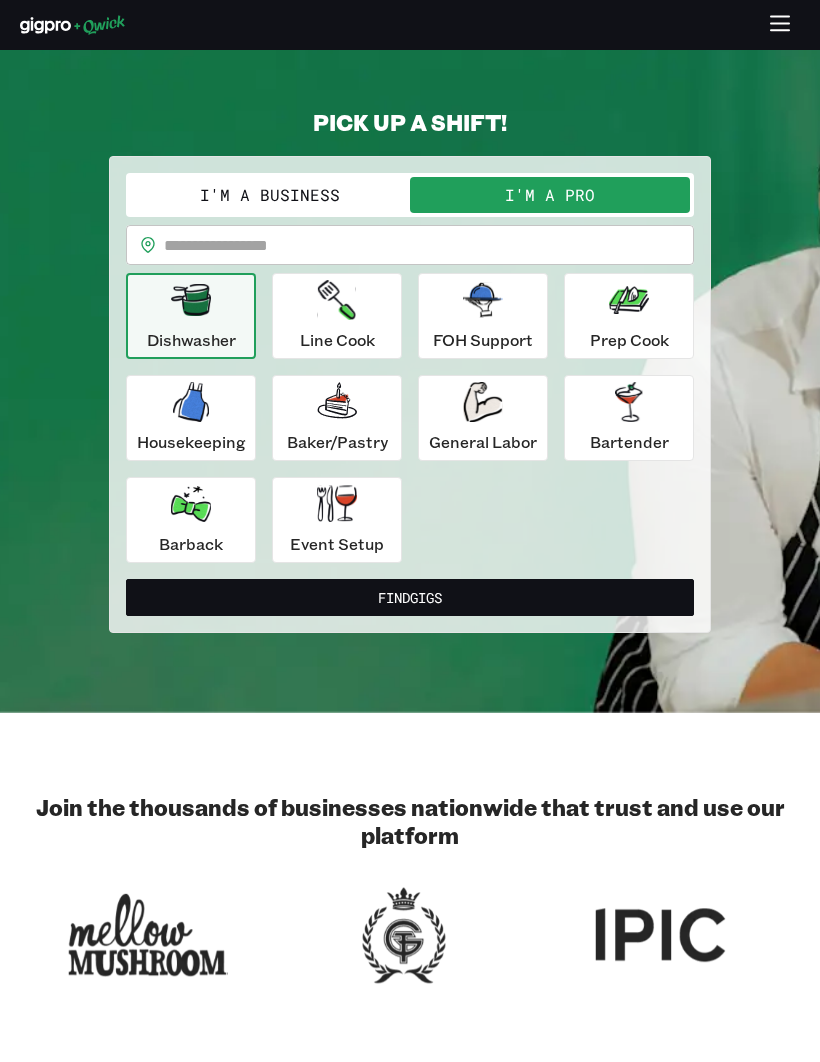 click on "I'm a Business" at bounding box center [270, 195] 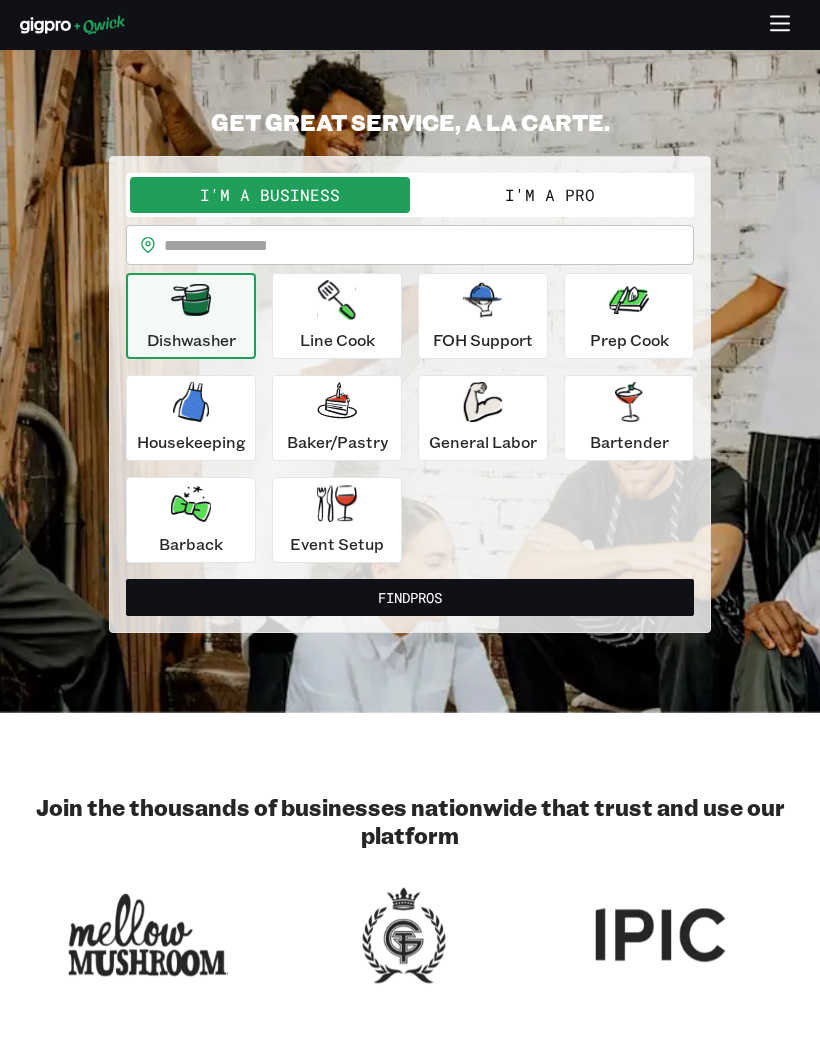 click on "I'm a Pro" at bounding box center [550, 195] 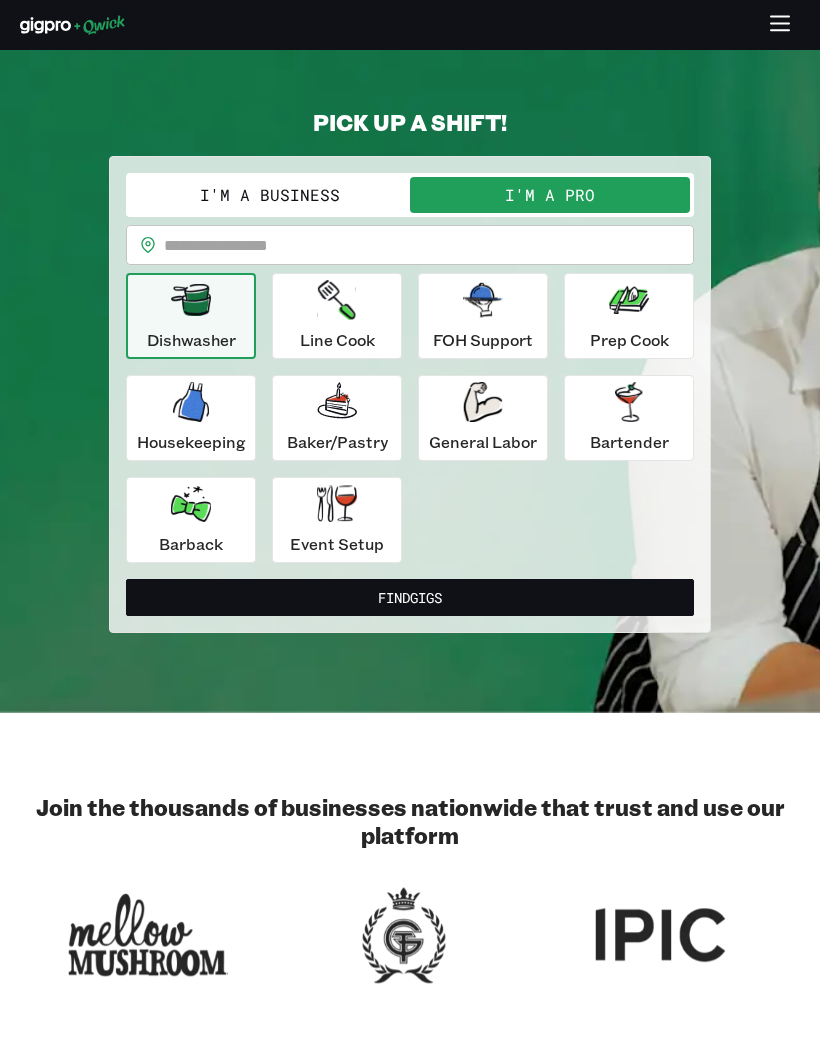 click on "Line Cook" at bounding box center [337, 316] 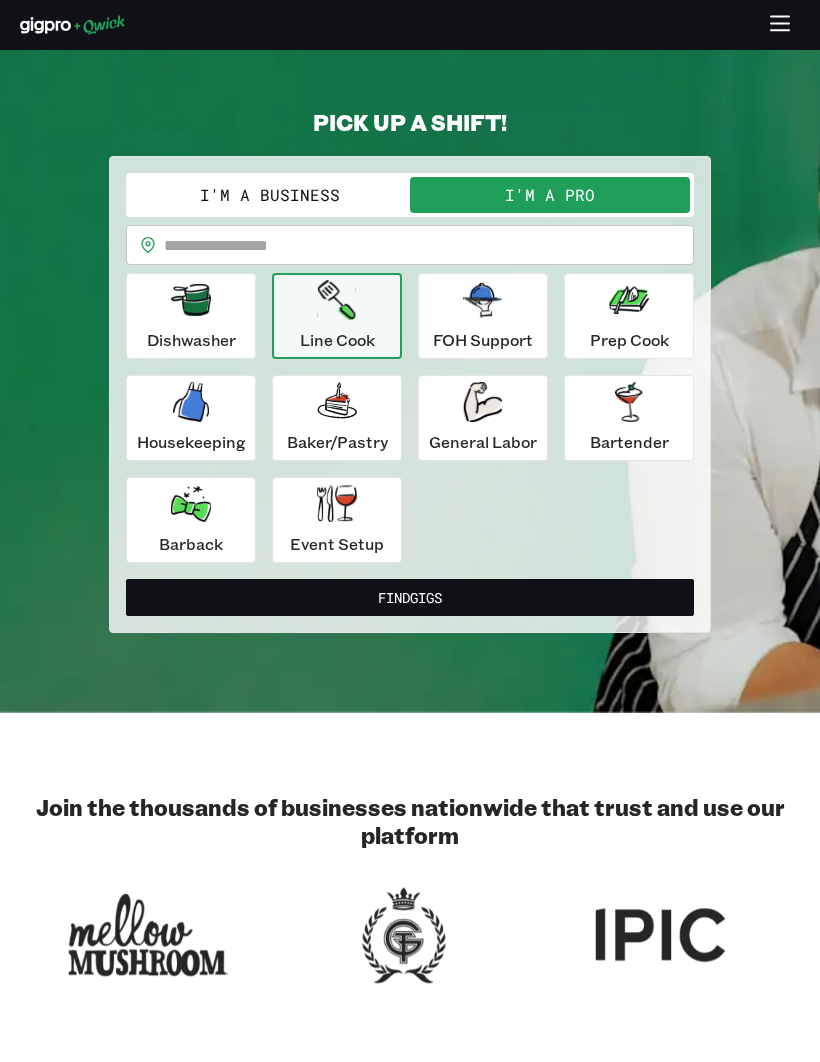 click on "Prep Cook" at bounding box center (191, 340) 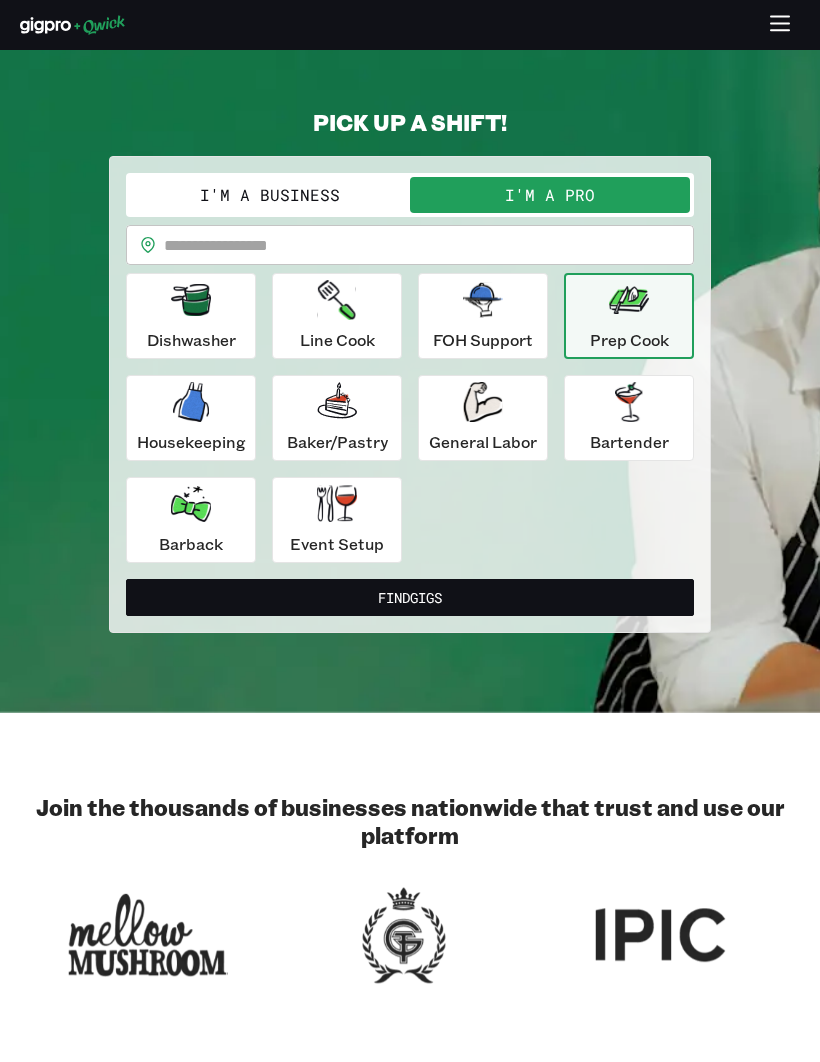 click on "Housekeeping" at bounding box center (191, 316) 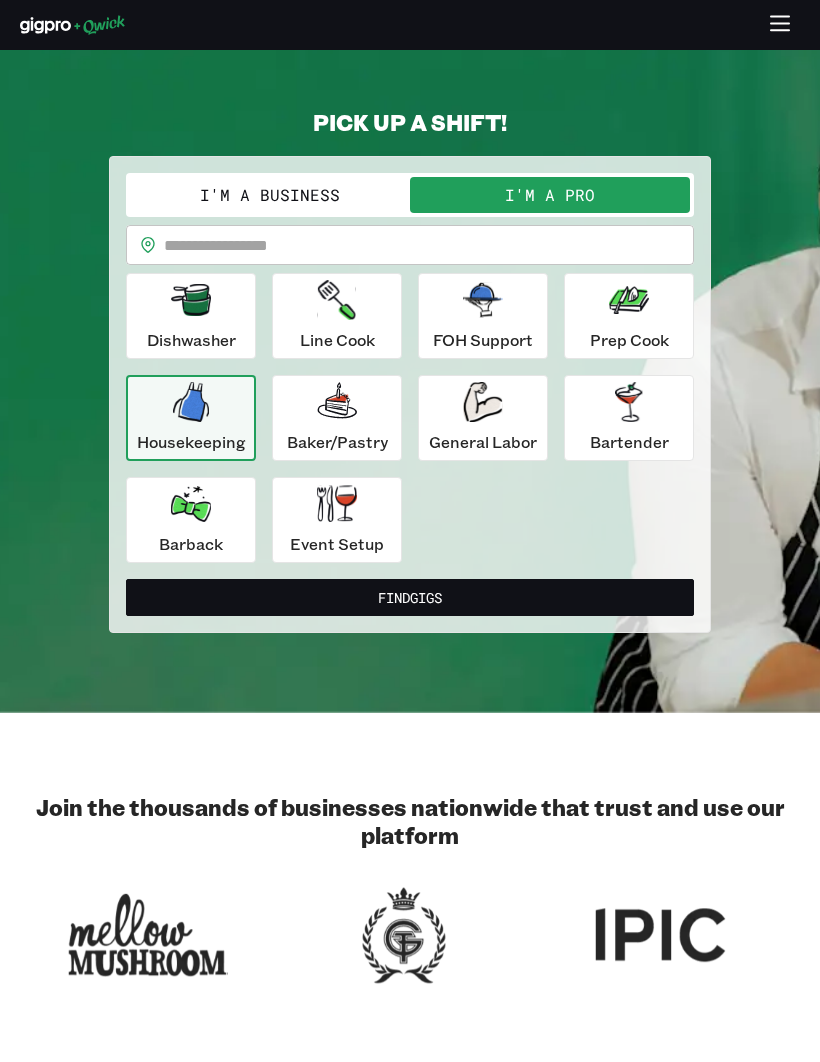 click on "Event Setup" at bounding box center [191, 316] 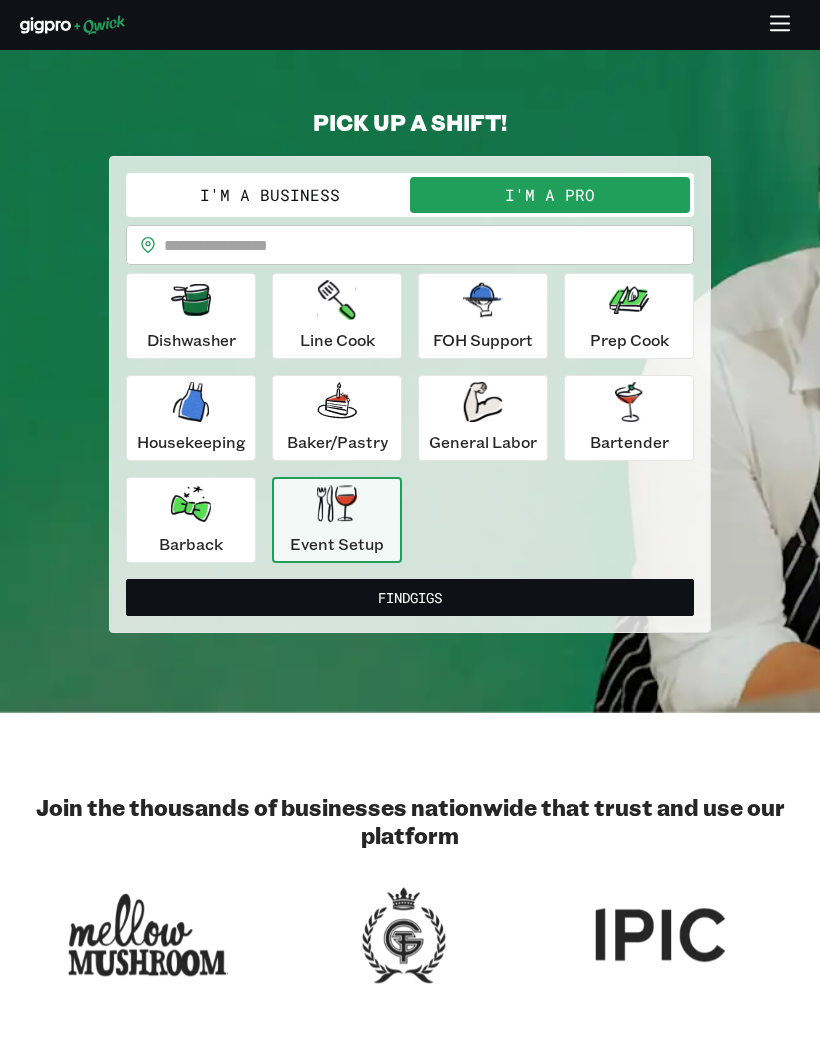 scroll, scrollTop: 0, scrollLeft: 0, axis: both 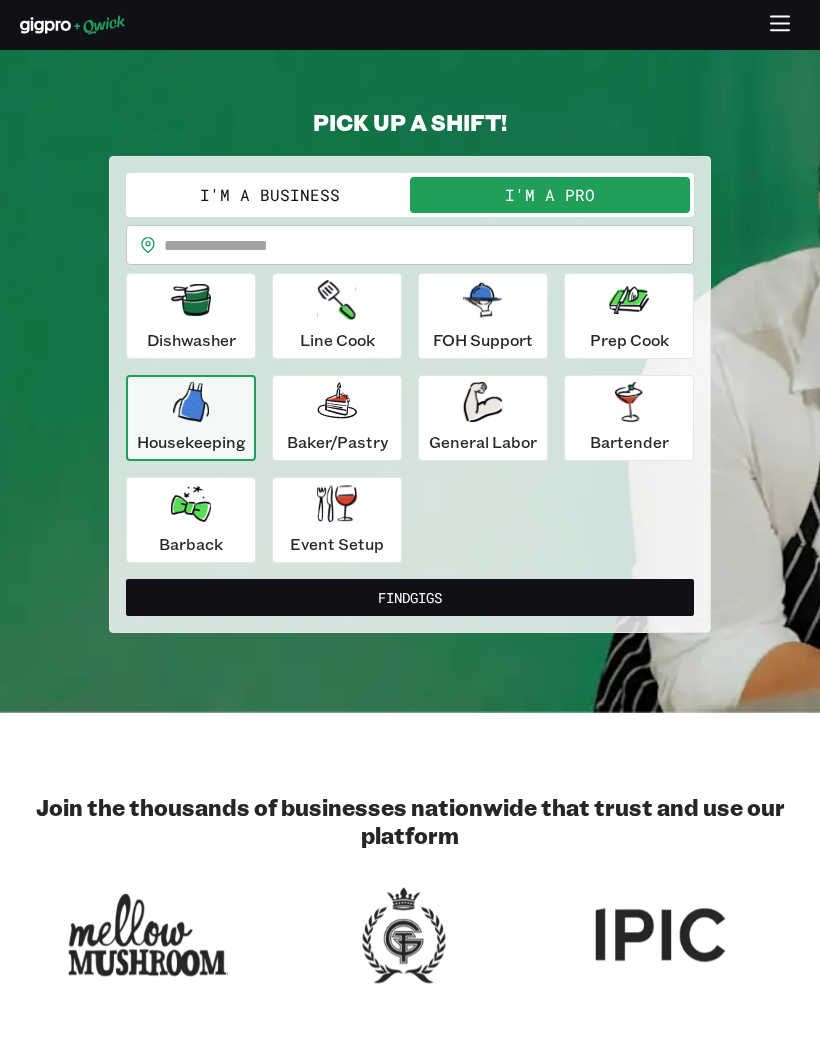 click on "Find  Gigs" at bounding box center (410, 597) 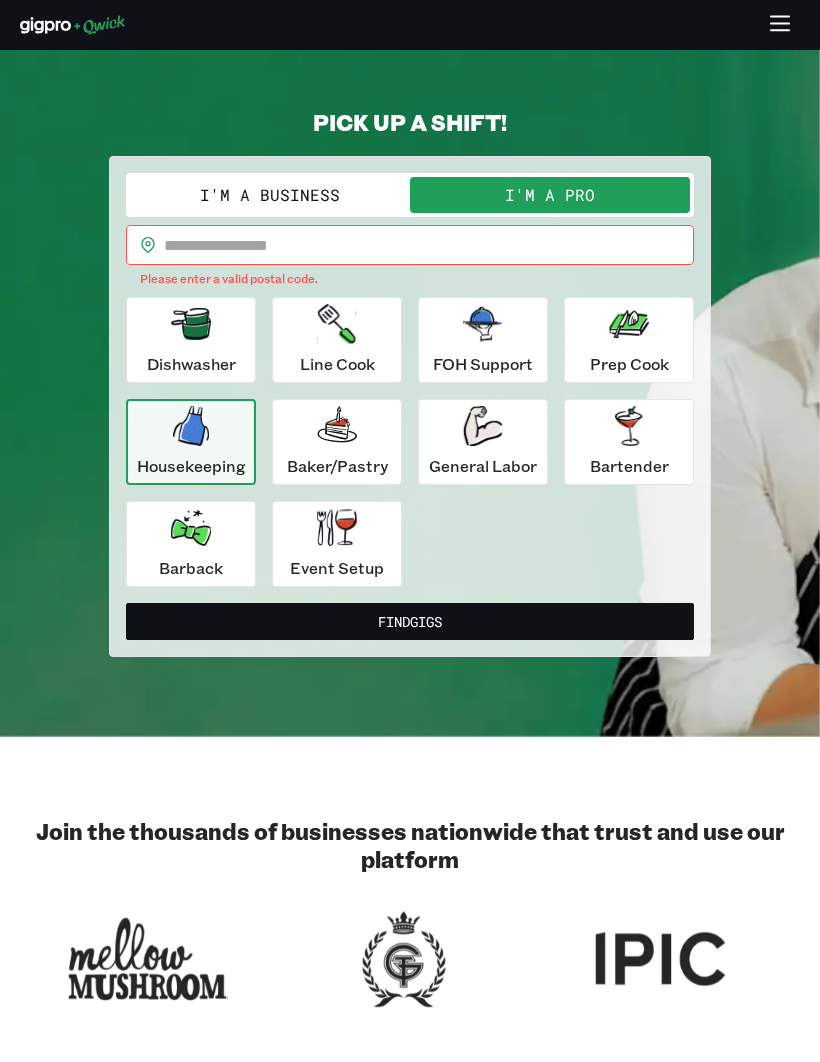 click on "Please enter a valid postal code." at bounding box center (410, 279) 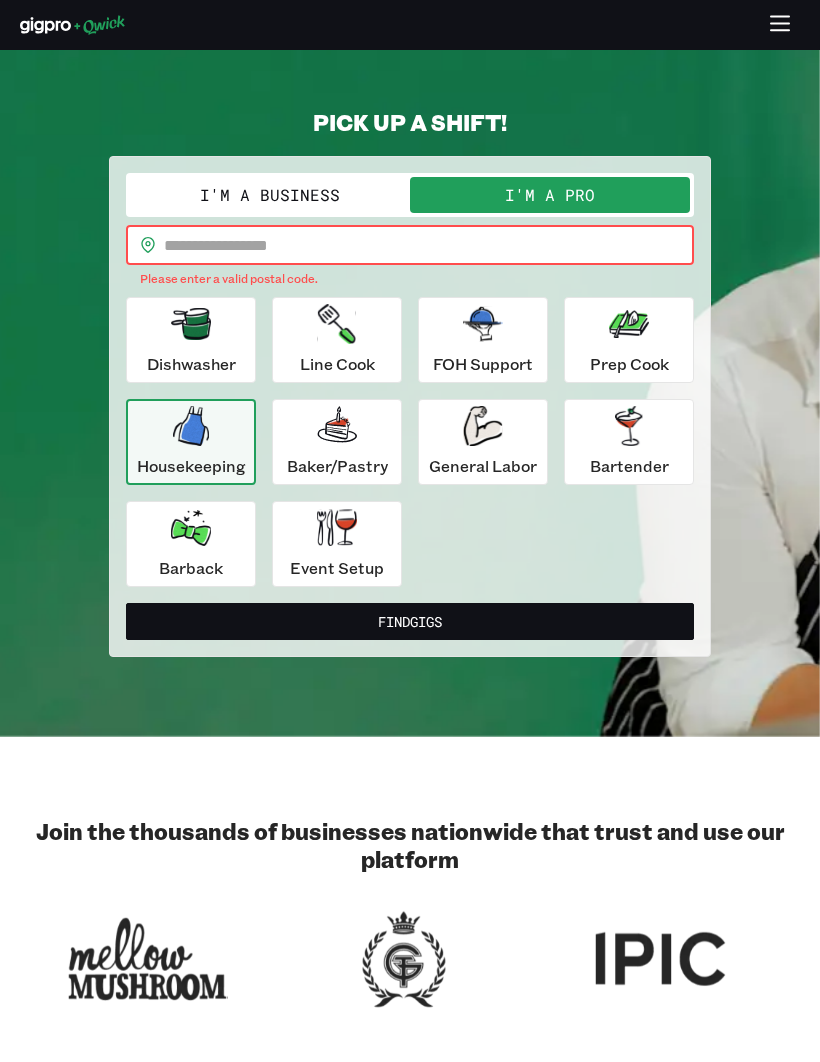 scroll, scrollTop: 21, scrollLeft: 0, axis: vertical 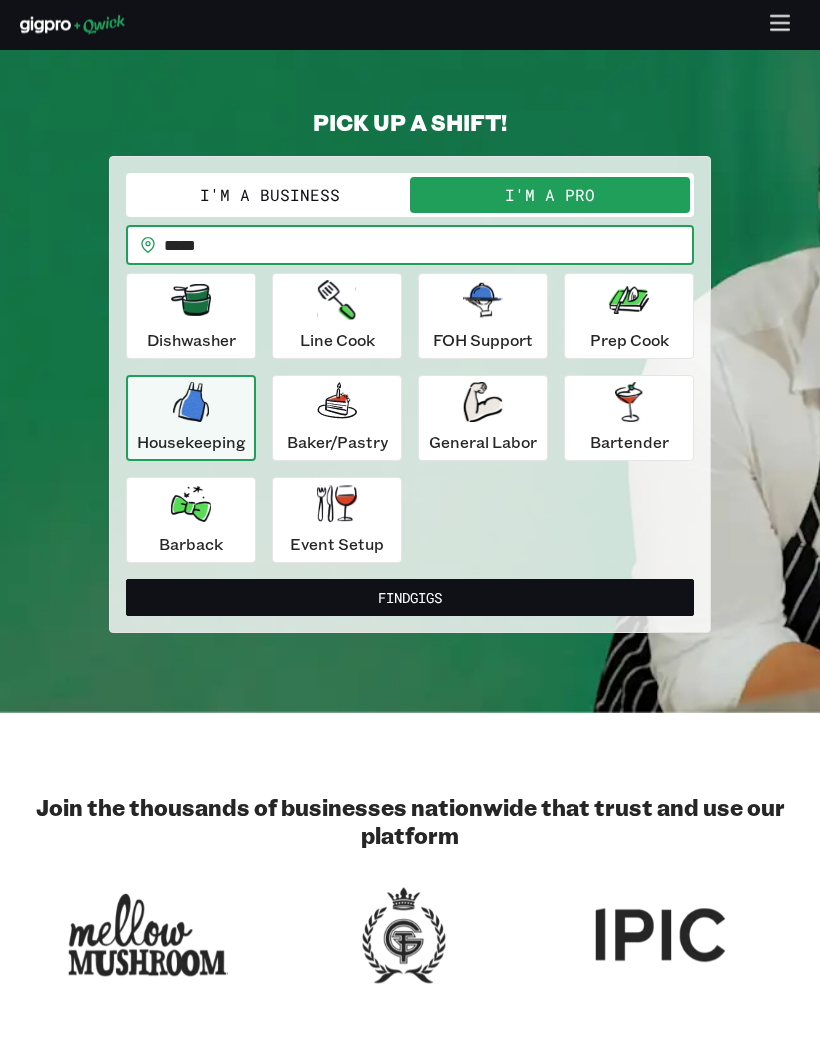 type on "*****" 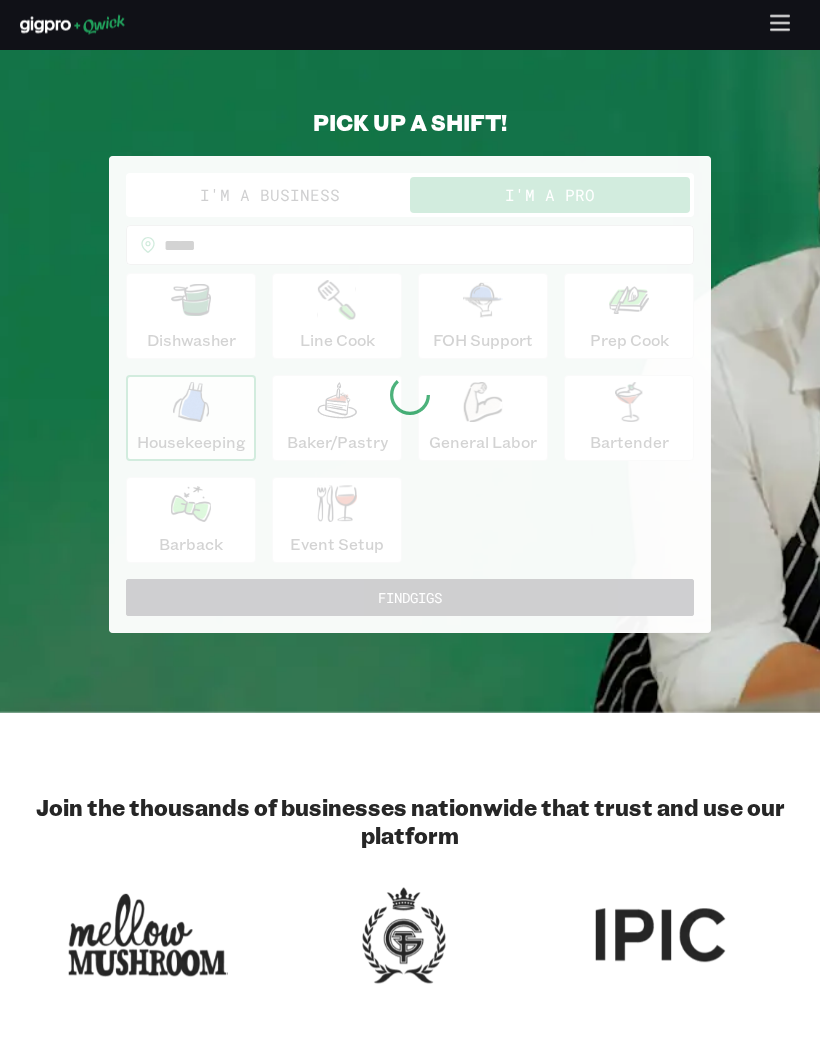 scroll, scrollTop: 22, scrollLeft: 0, axis: vertical 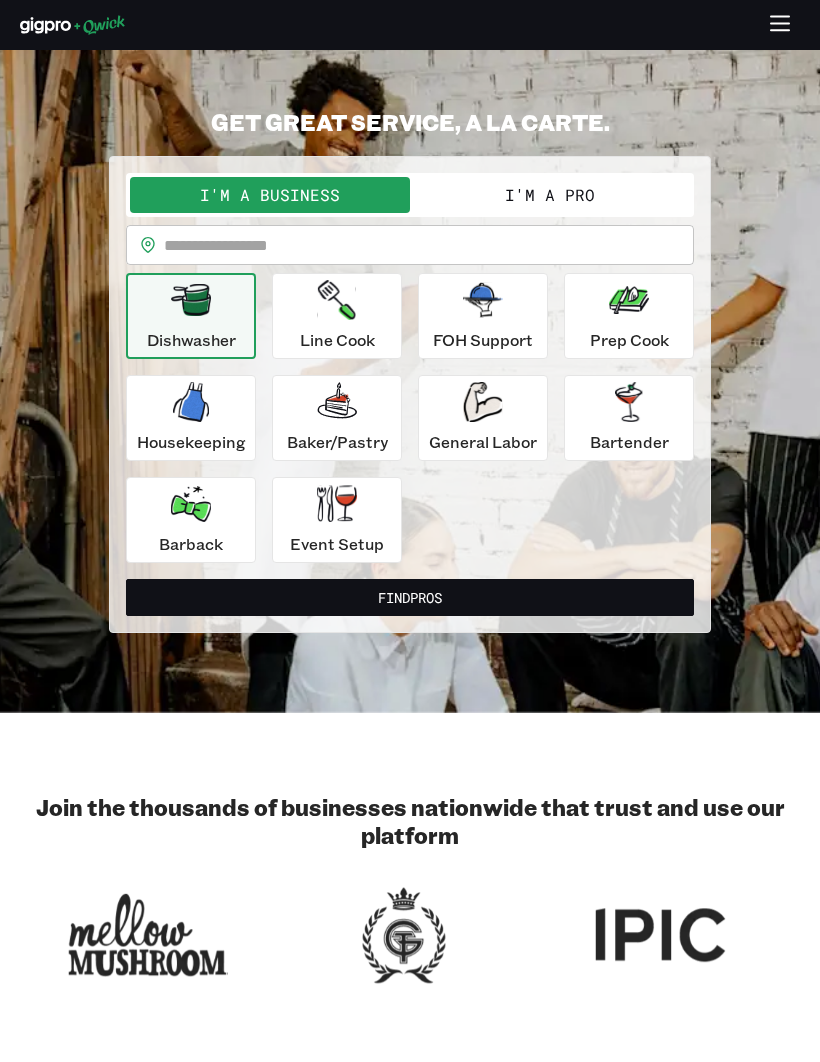 click on "Line Cook" at bounding box center [337, 316] 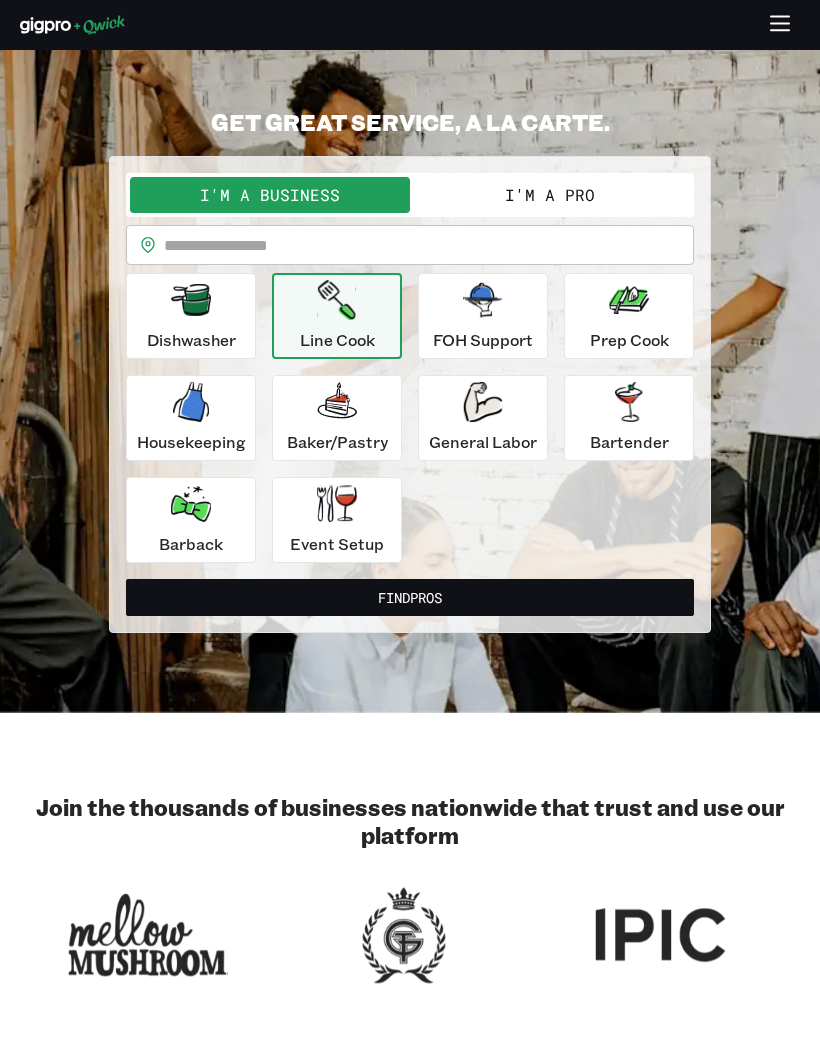 click on "Find Pros" at bounding box center (410, 597) 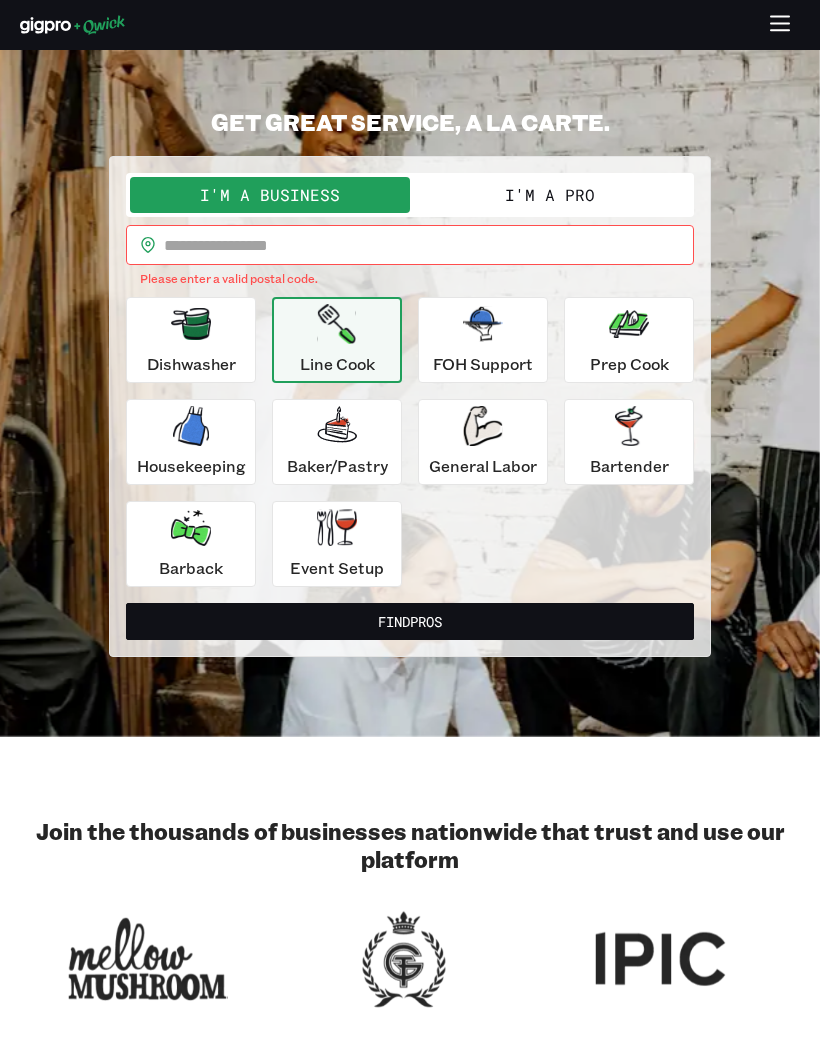 click at bounding box center (429, 245) 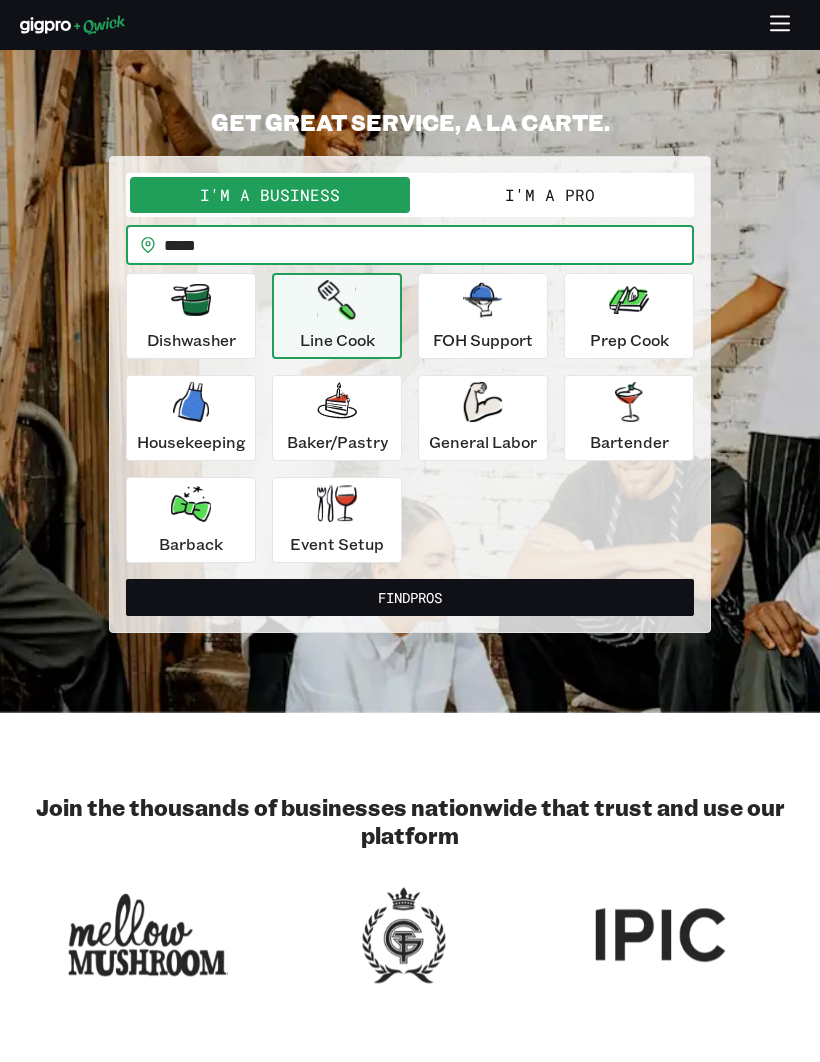 type on "*****" 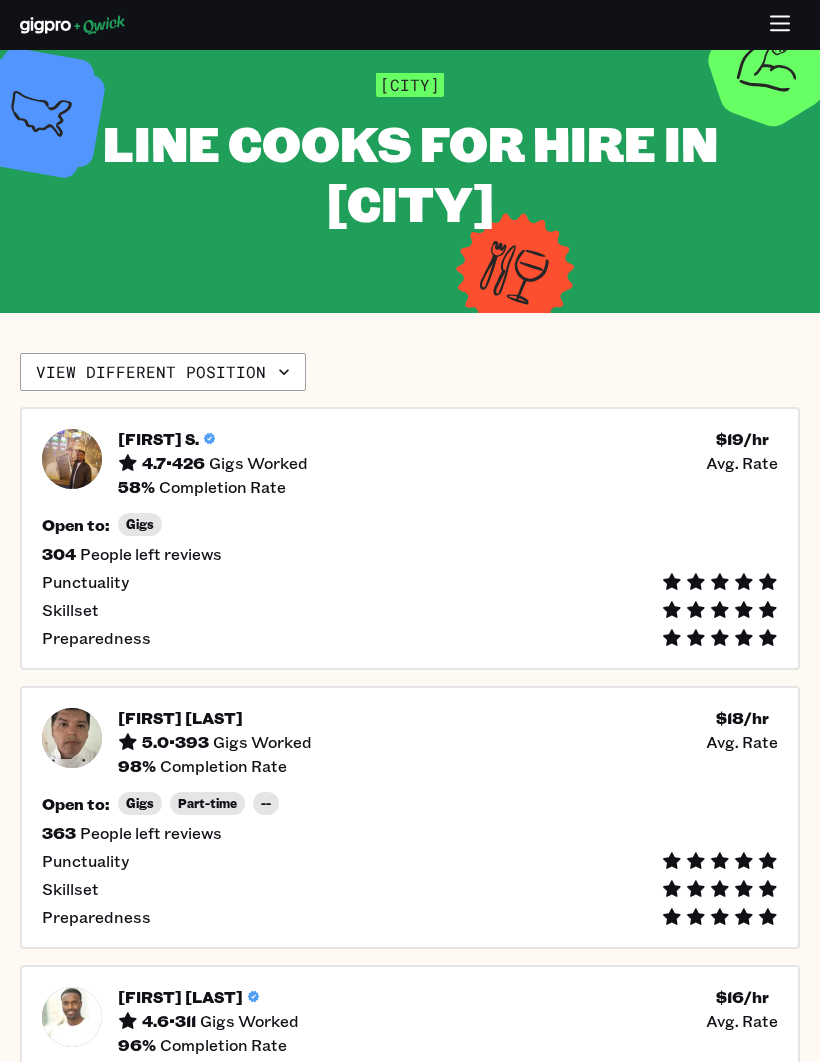 scroll, scrollTop: 58, scrollLeft: 0, axis: vertical 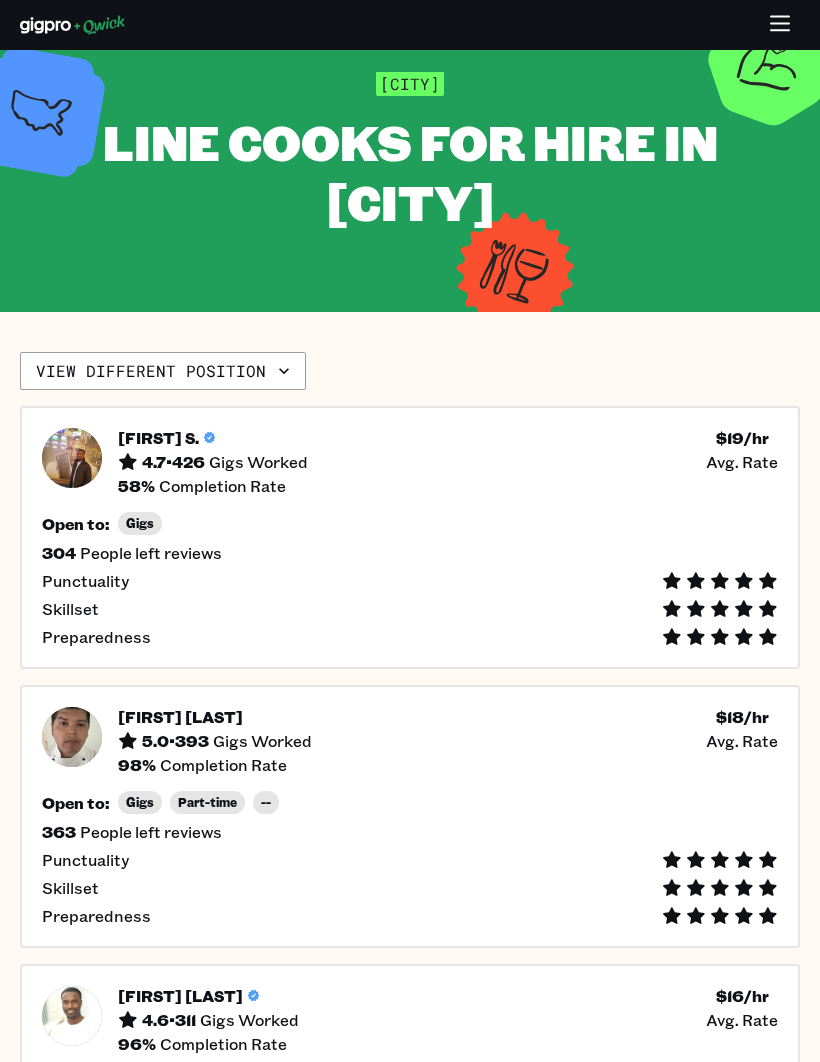 click on "98 % Completion Rate" at bounding box center [448, 765] 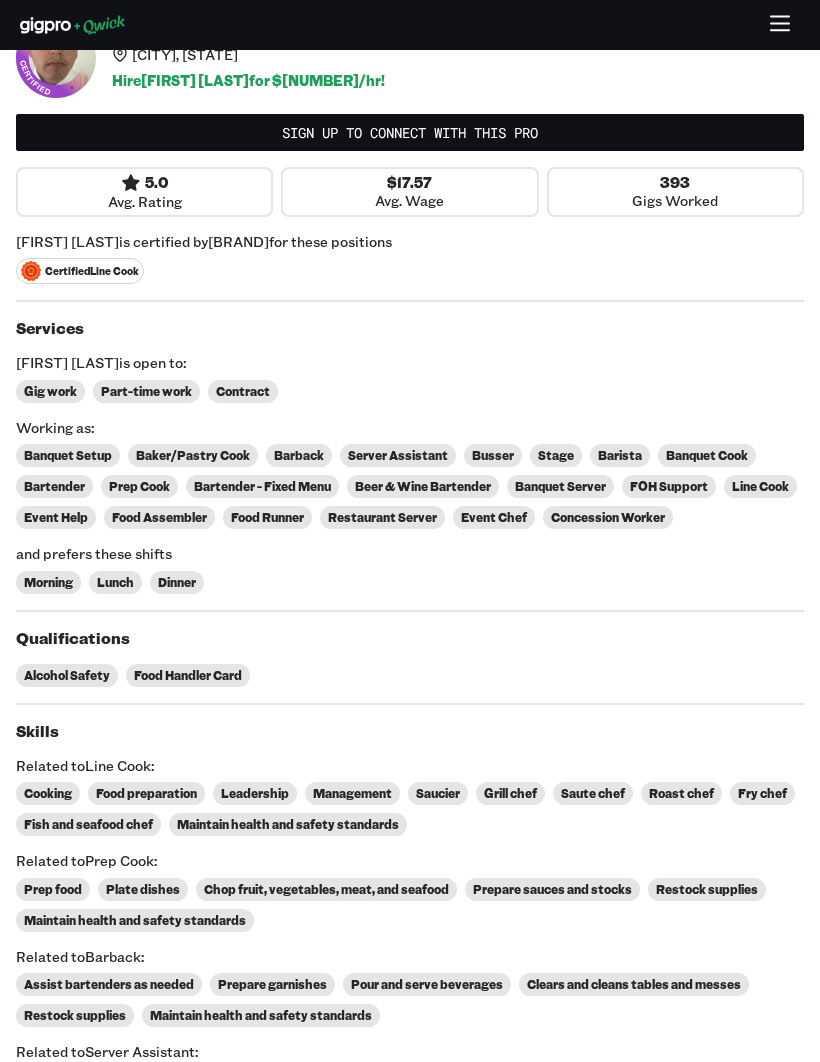 scroll, scrollTop: 0, scrollLeft: 0, axis: both 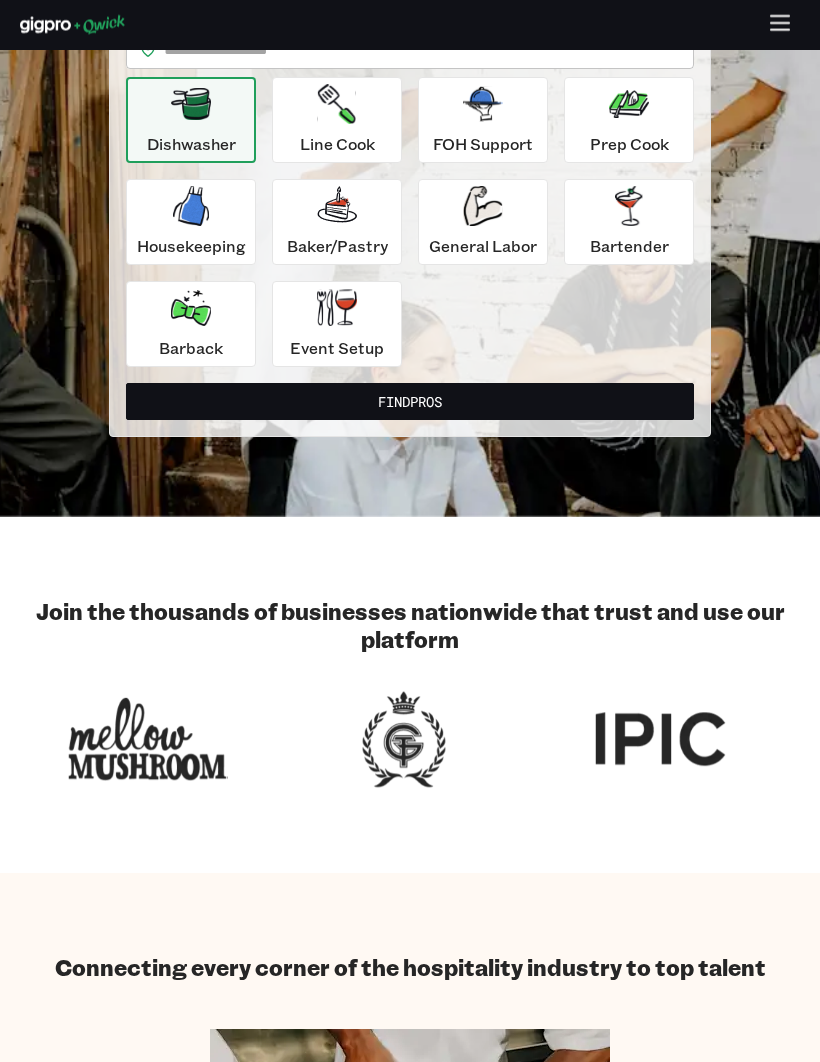 click on "Event Setup" at bounding box center (337, 121) 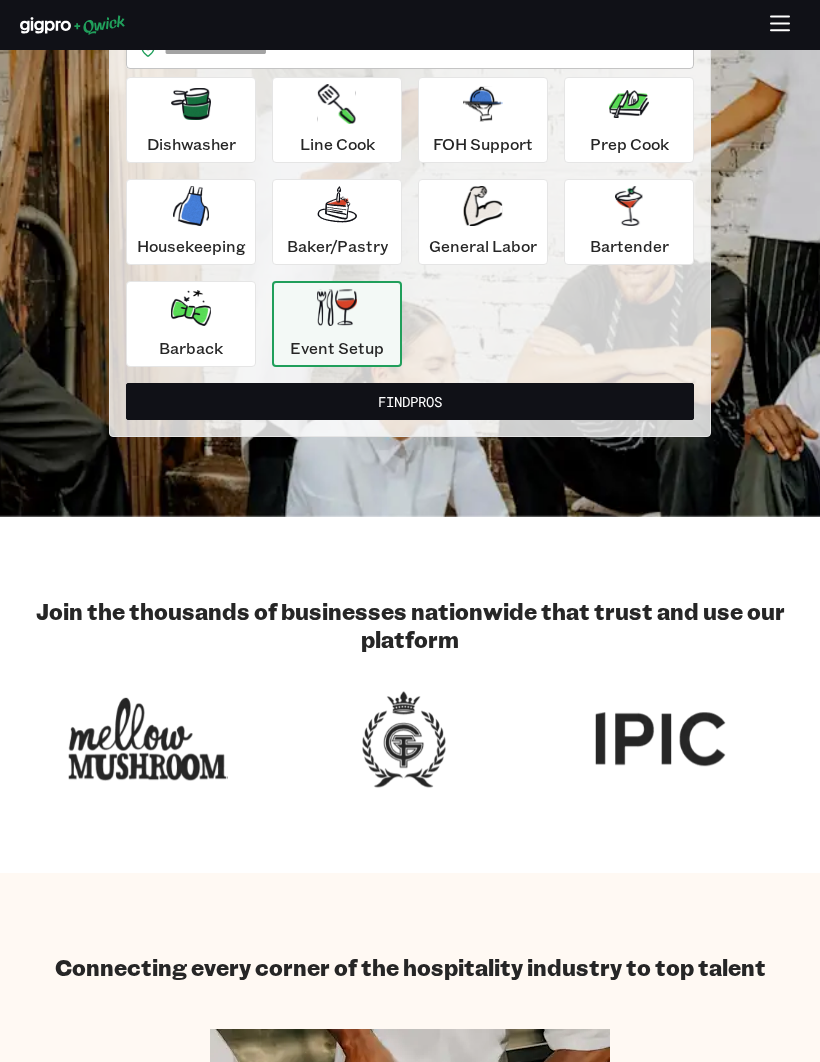 click on "Find Pros" at bounding box center [410, 401] 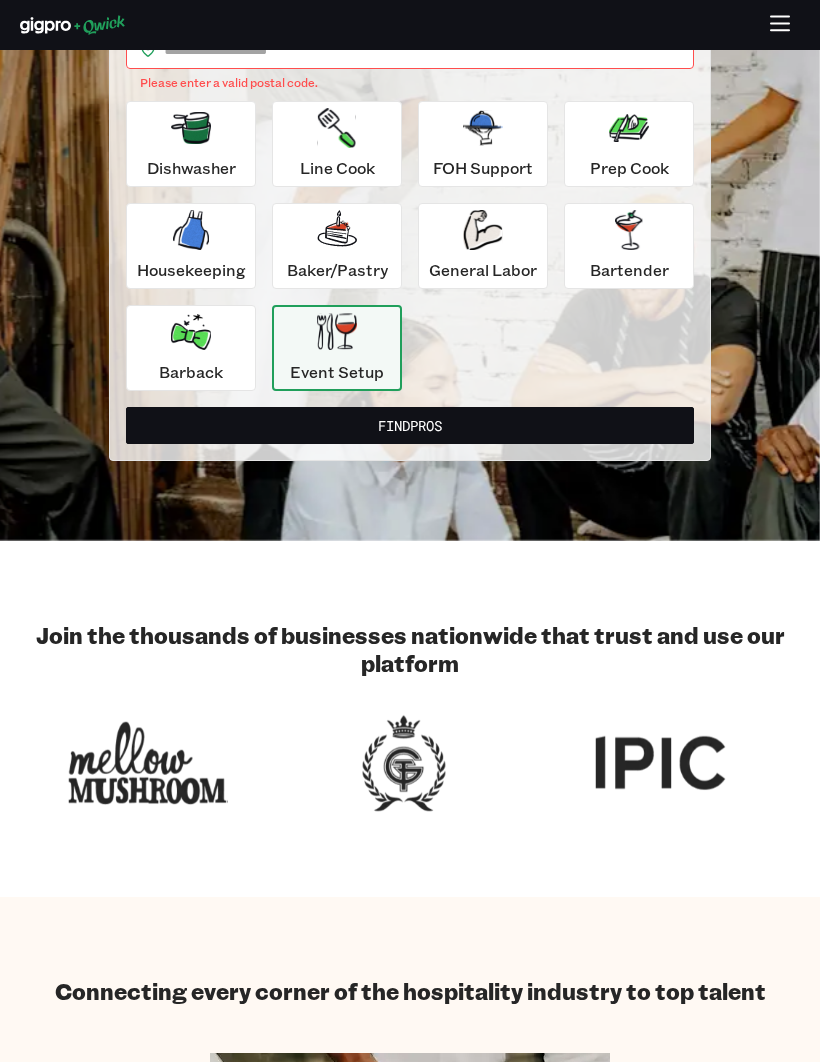 click on "Find Pros" at bounding box center (410, 425) 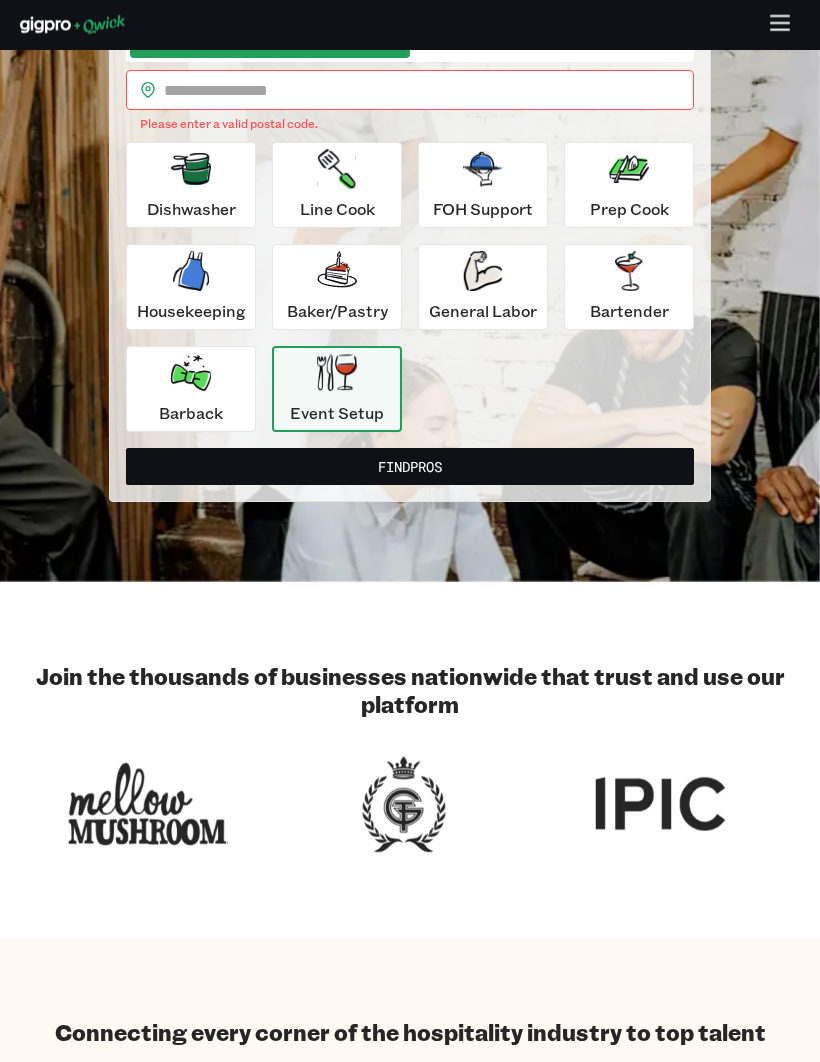 scroll, scrollTop: 176, scrollLeft: 0, axis: vertical 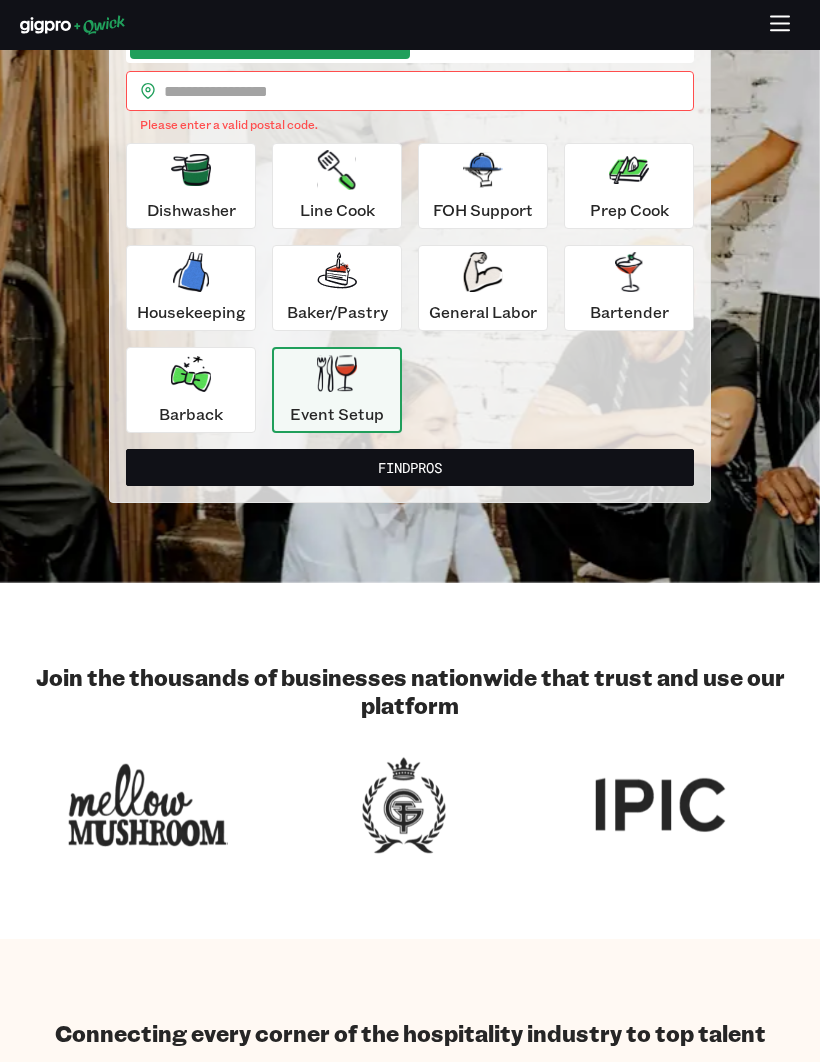 click on "​ ​" at bounding box center [410, 91] 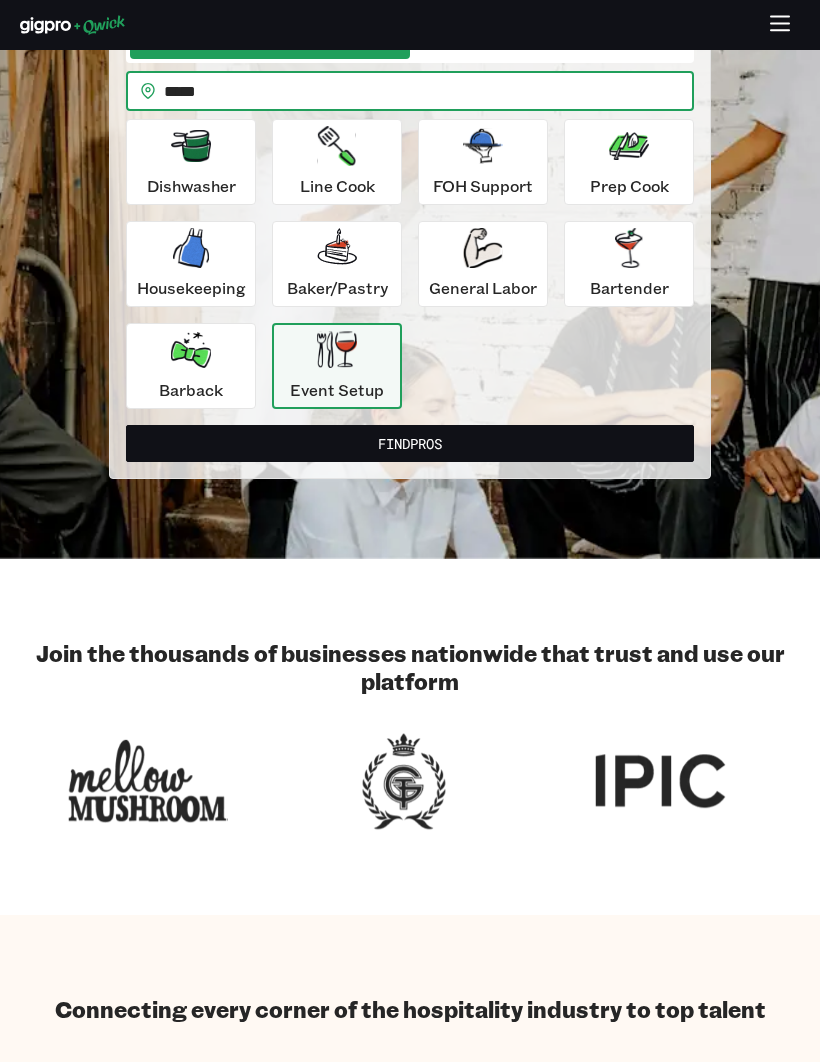 type on "*****" 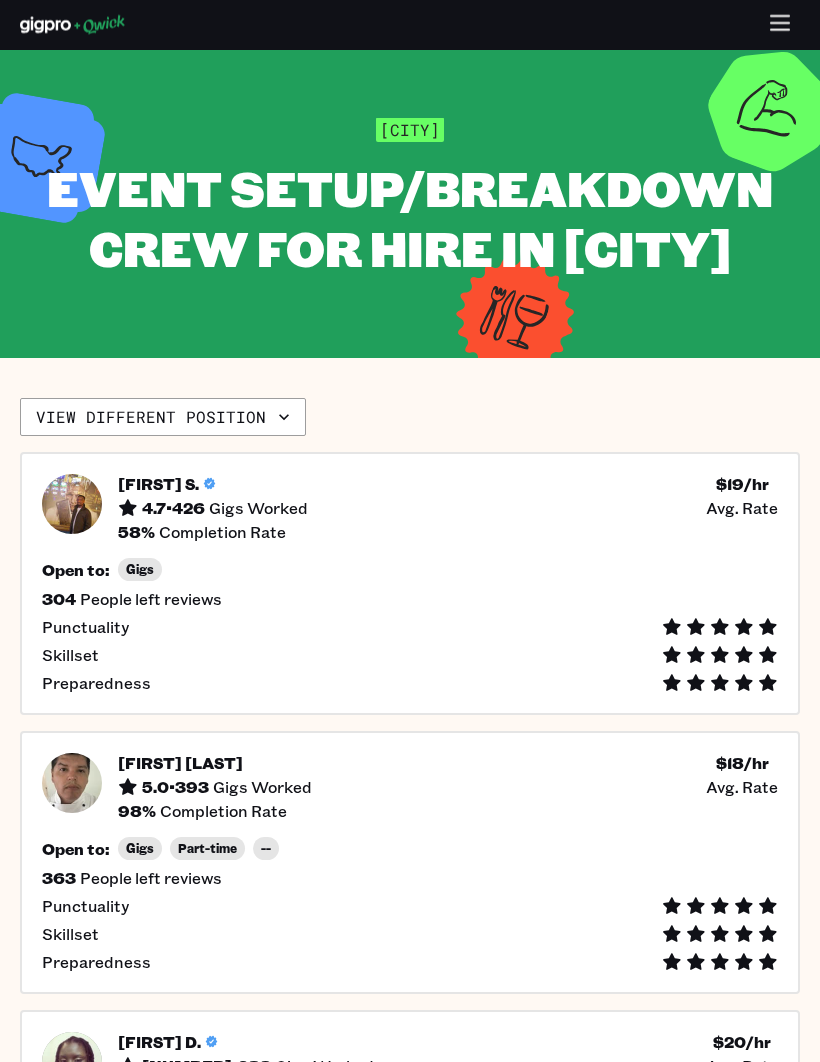 scroll, scrollTop: 15, scrollLeft: 0, axis: vertical 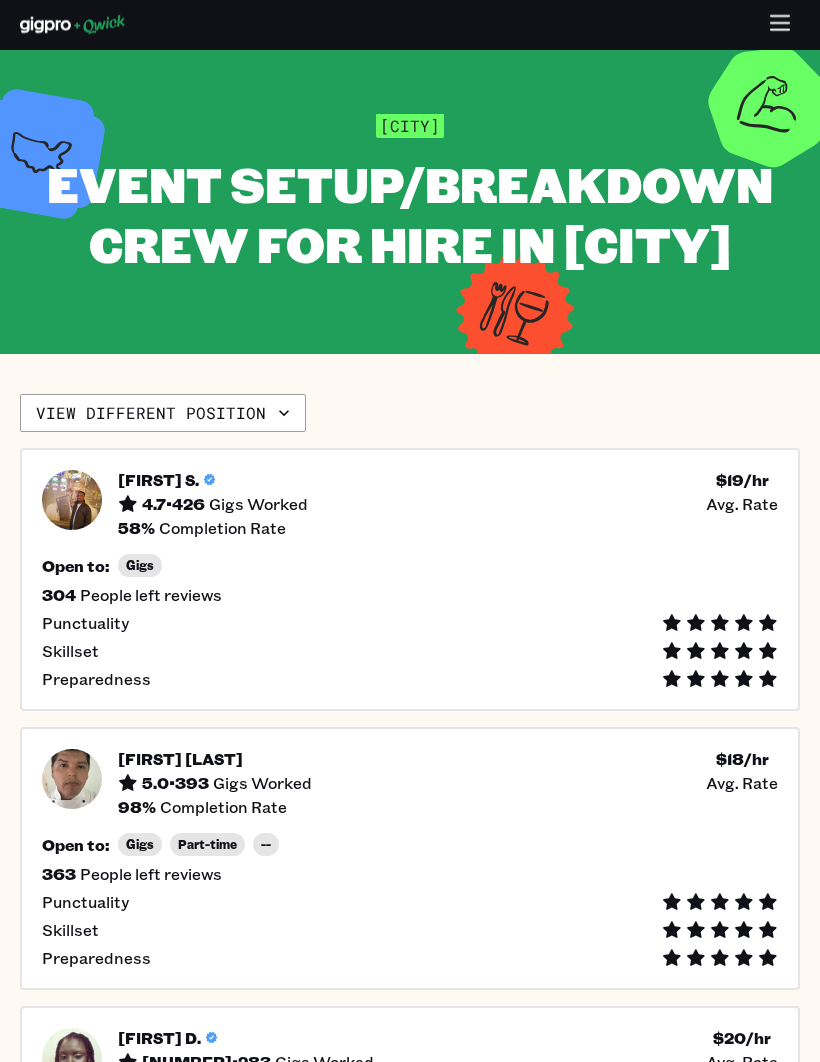 click on "View different position" at bounding box center (163, 414) 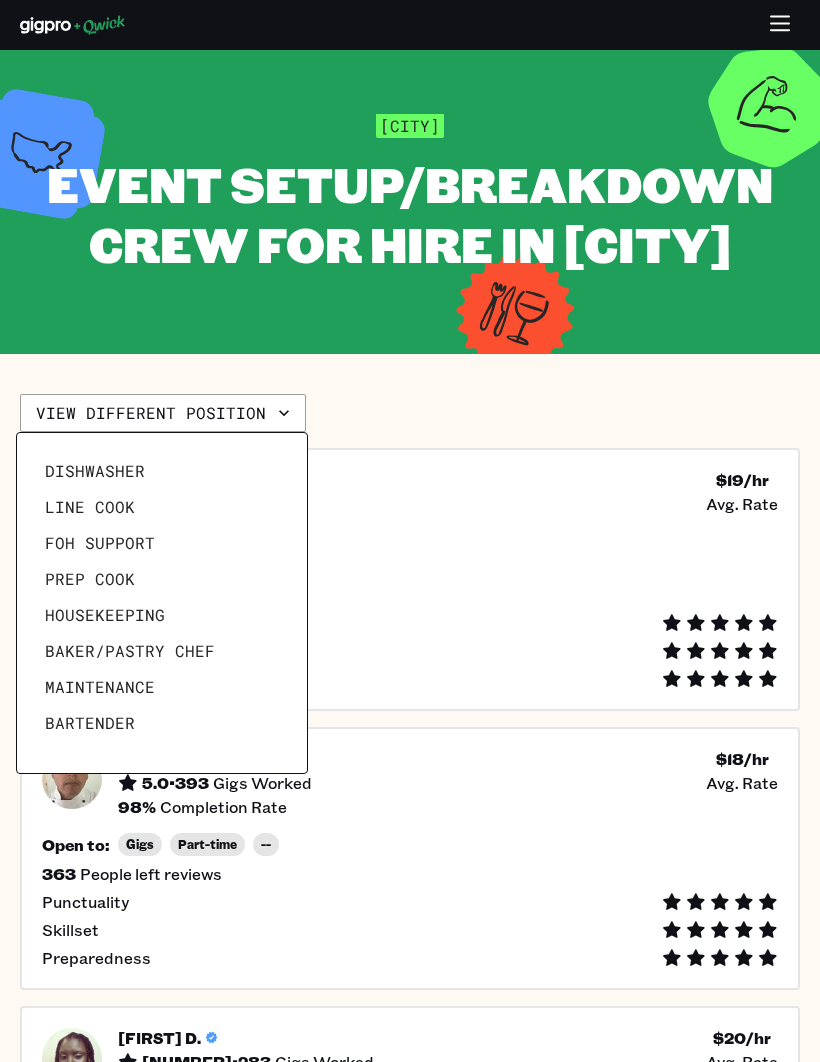 click on "Maintenance" at bounding box center [162, 687] 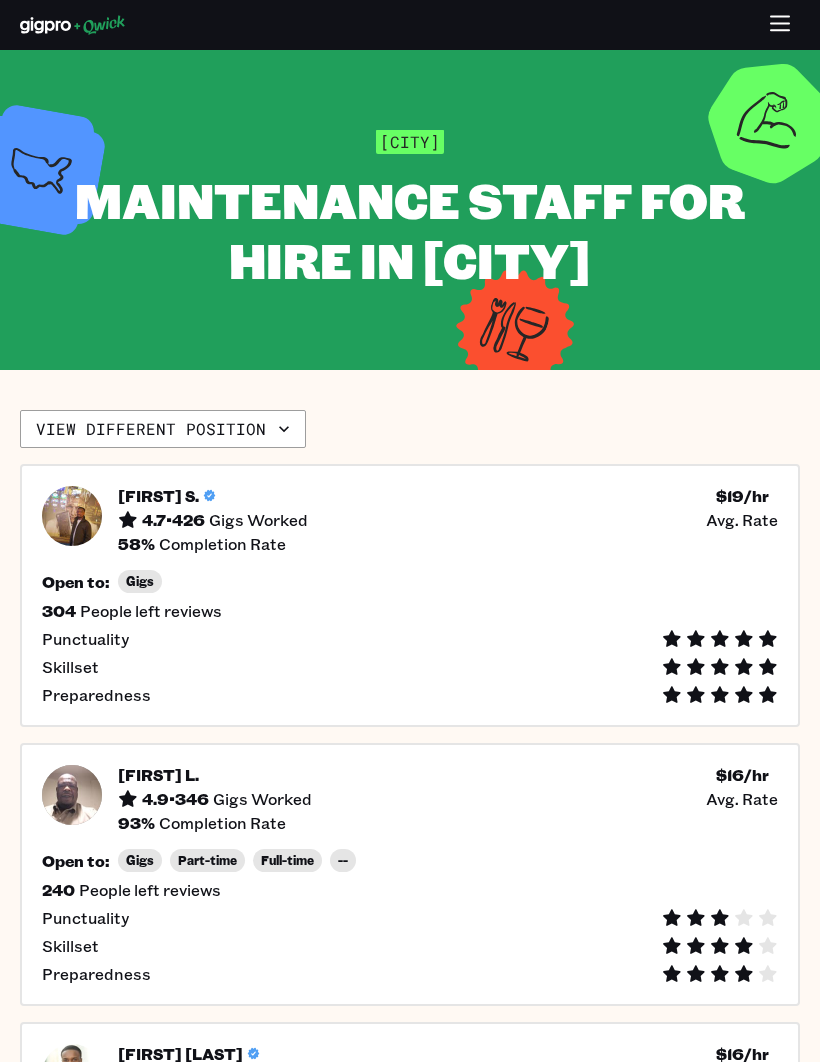 click on "Preparedness" at bounding box center (410, 695) 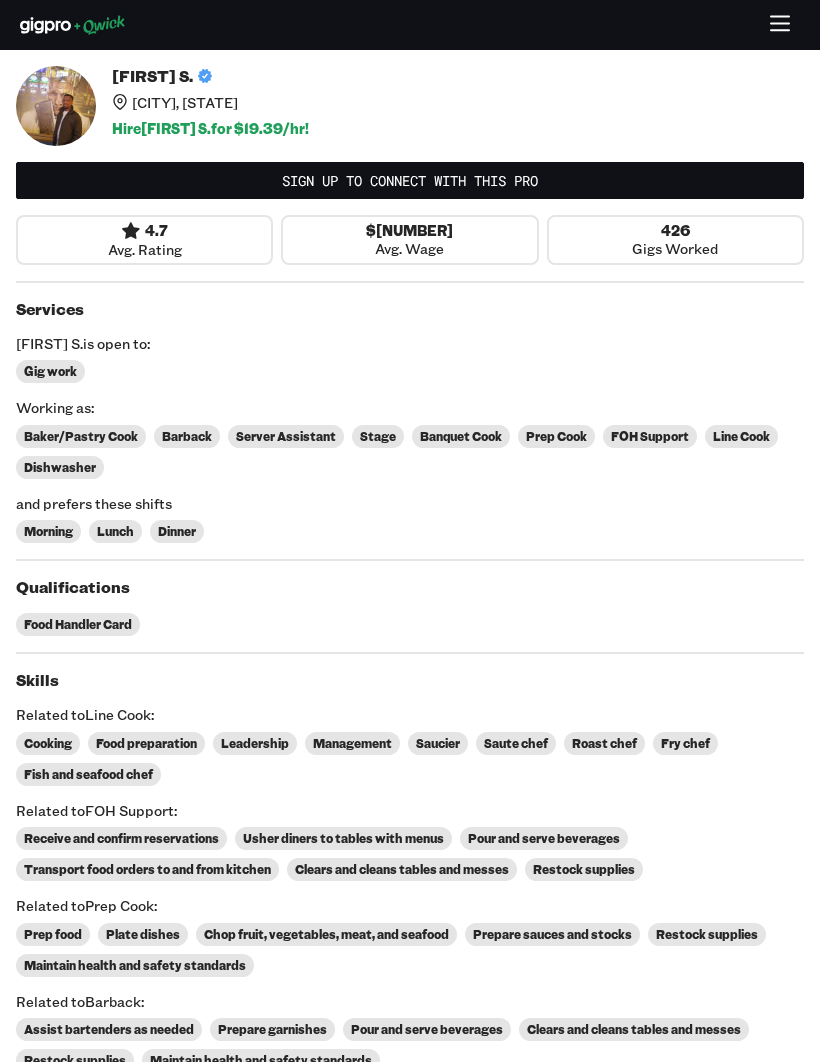 click at bounding box center [56, 106] 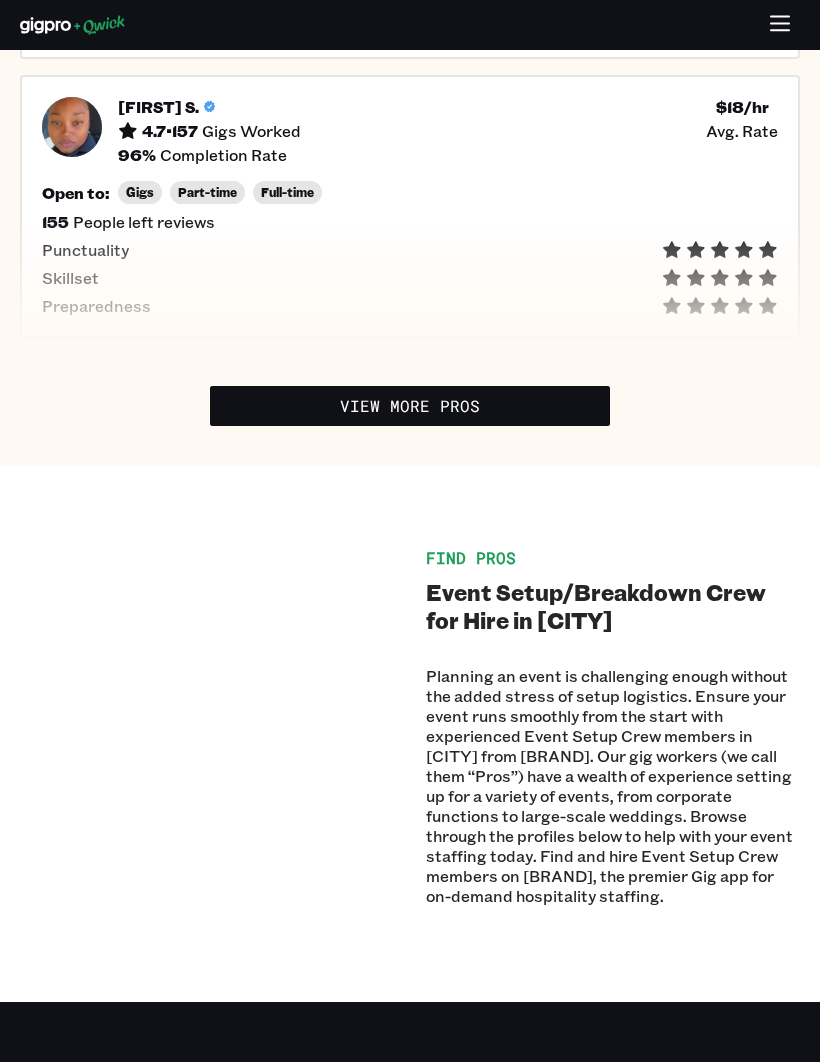 scroll, scrollTop: 1782, scrollLeft: 0, axis: vertical 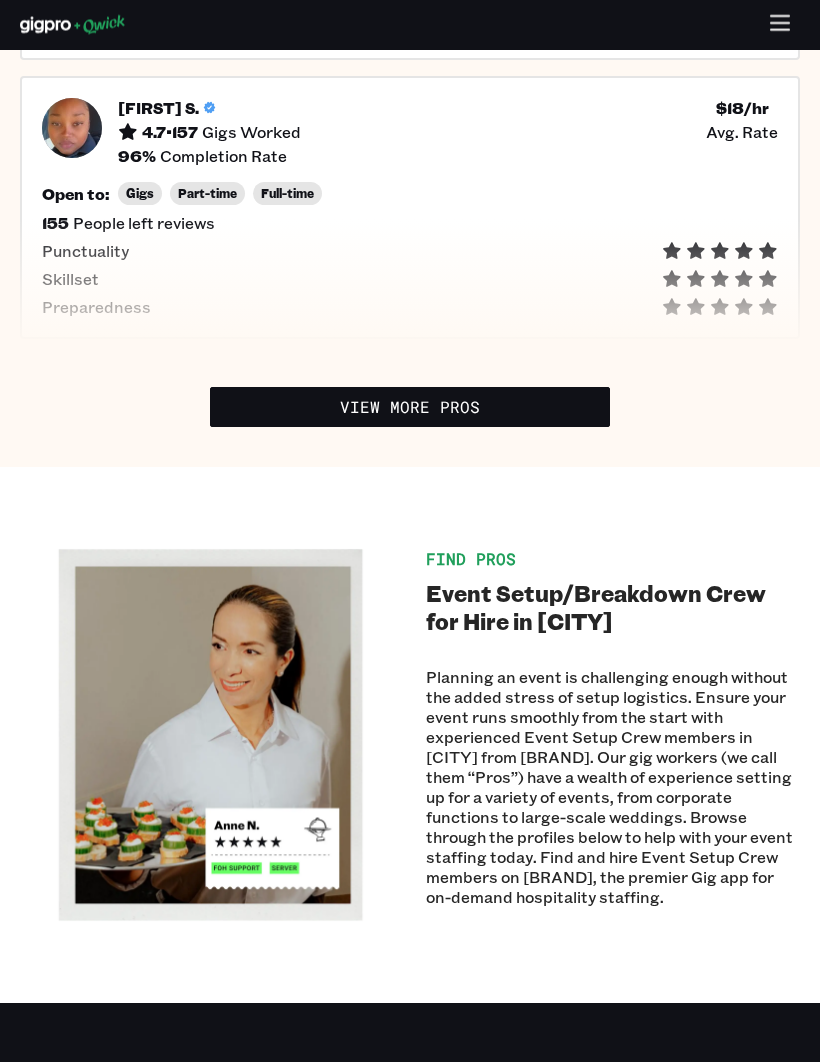 click on "[NUMBER] People left reviews" at bounding box center [410, 224] 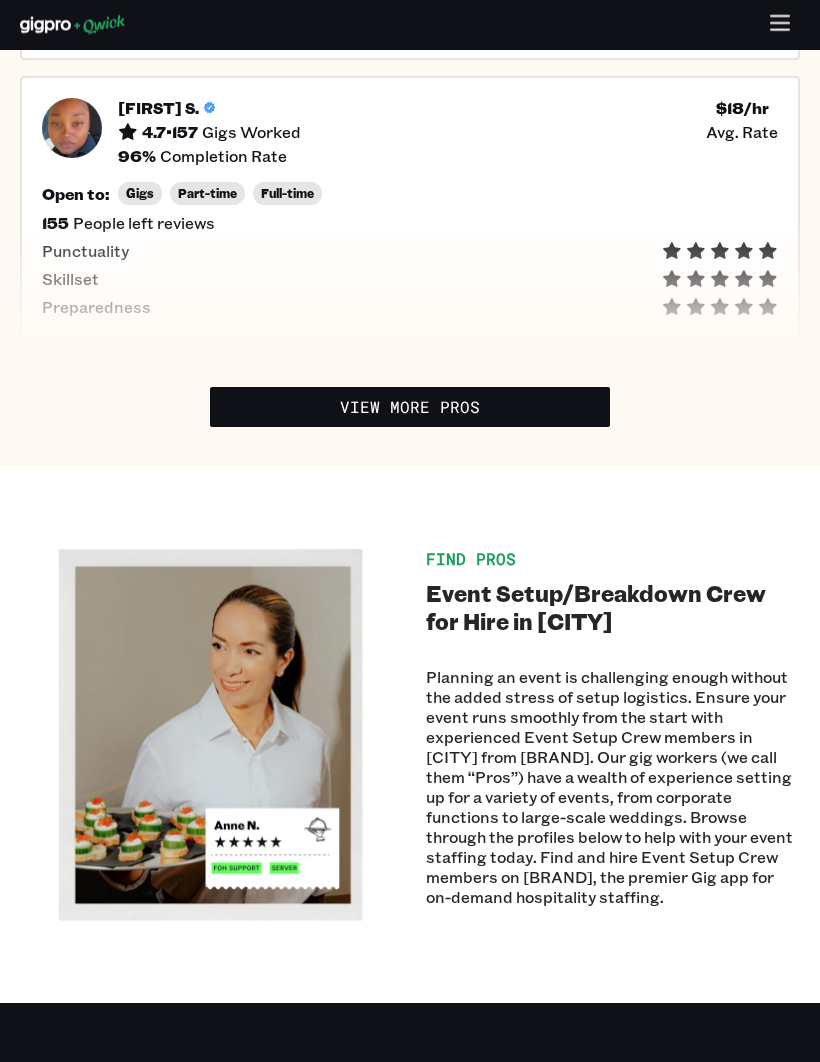 click on "Punctuality" at bounding box center (85, 252) 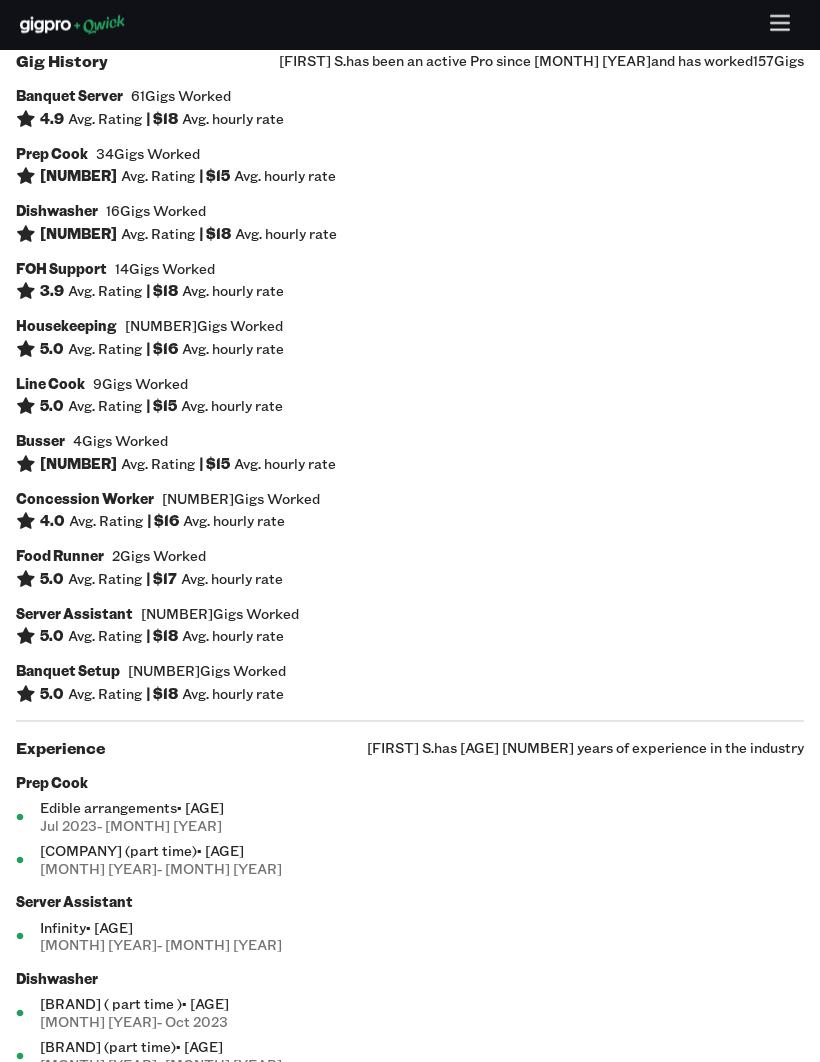 scroll, scrollTop: 0, scrollLeft: 0, axis: both 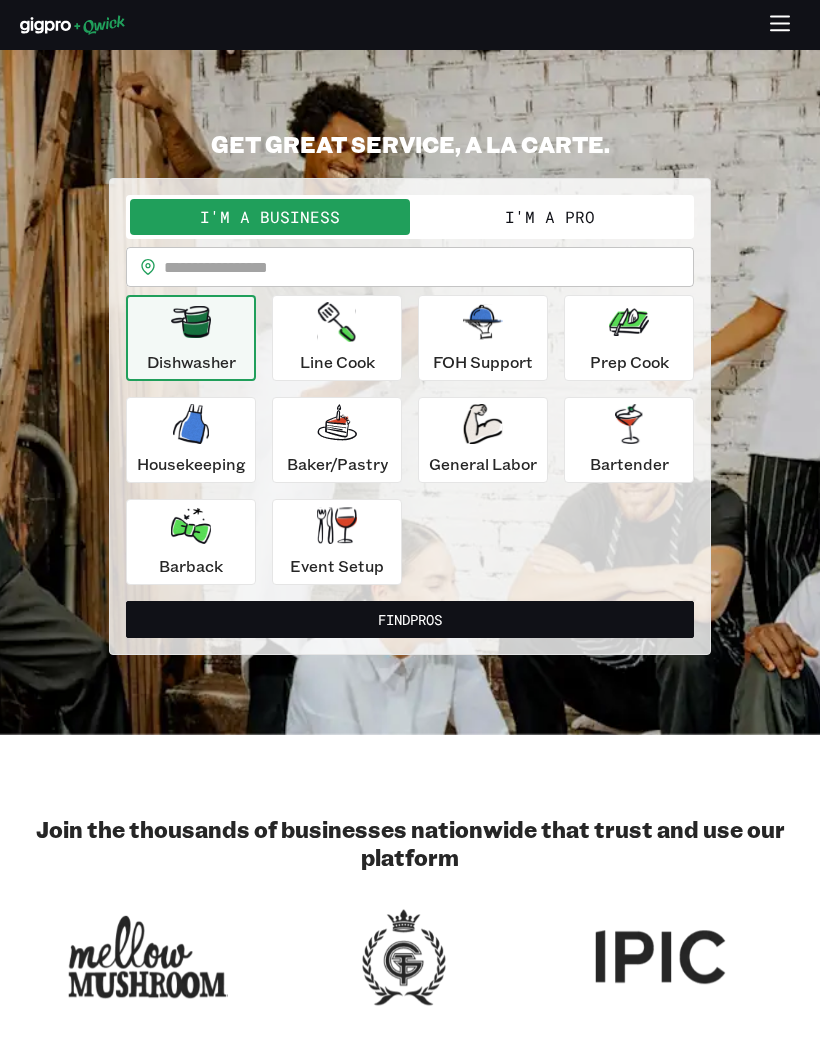click on "**********" at bounding box center [410, 392] 